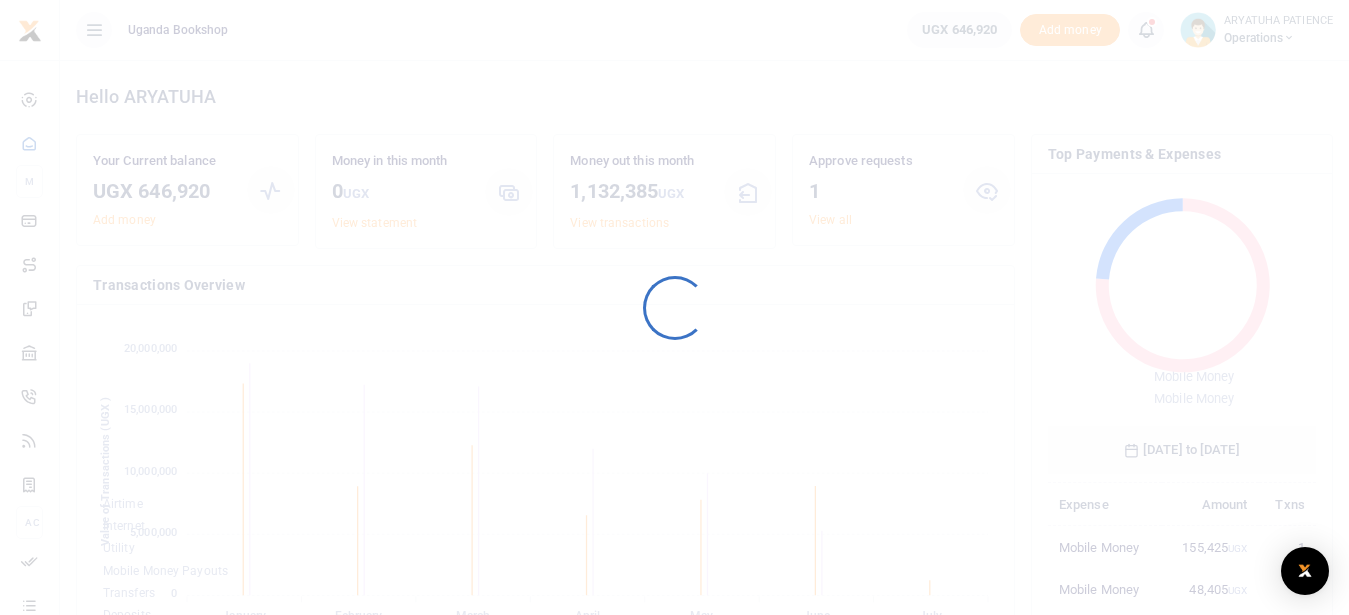 scroll, scrollTop: 0, scrollLeft: 0, axis: both 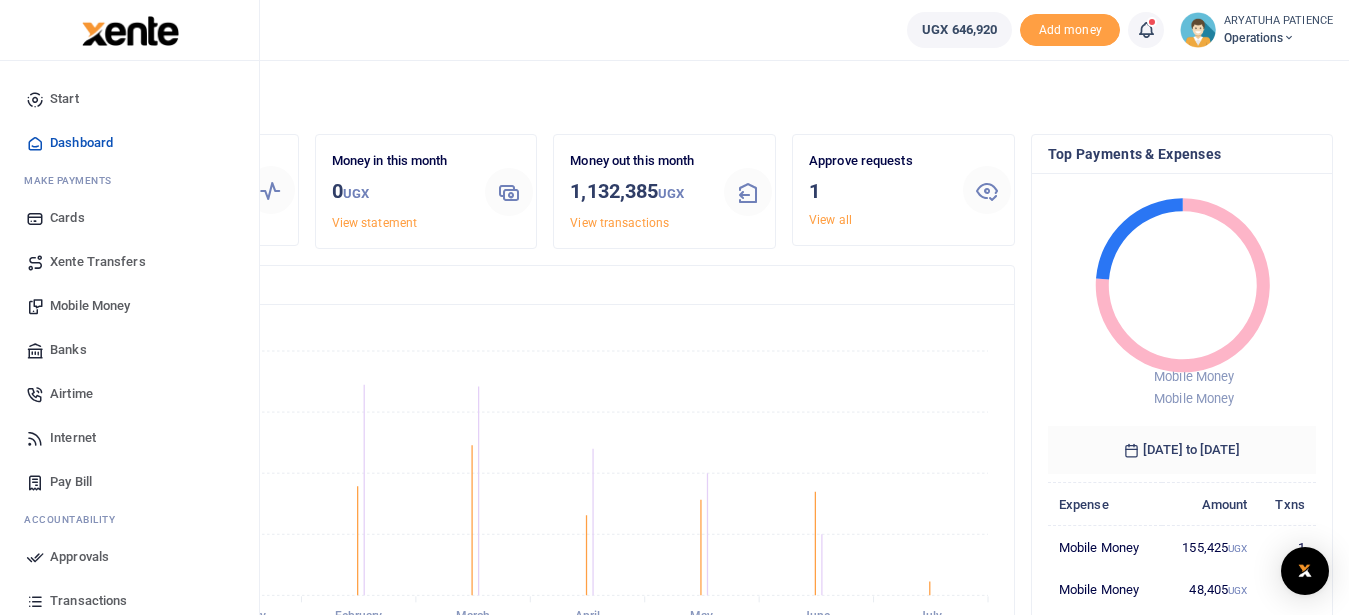 click on "Mobile Money" at bounding box center (90, 306) 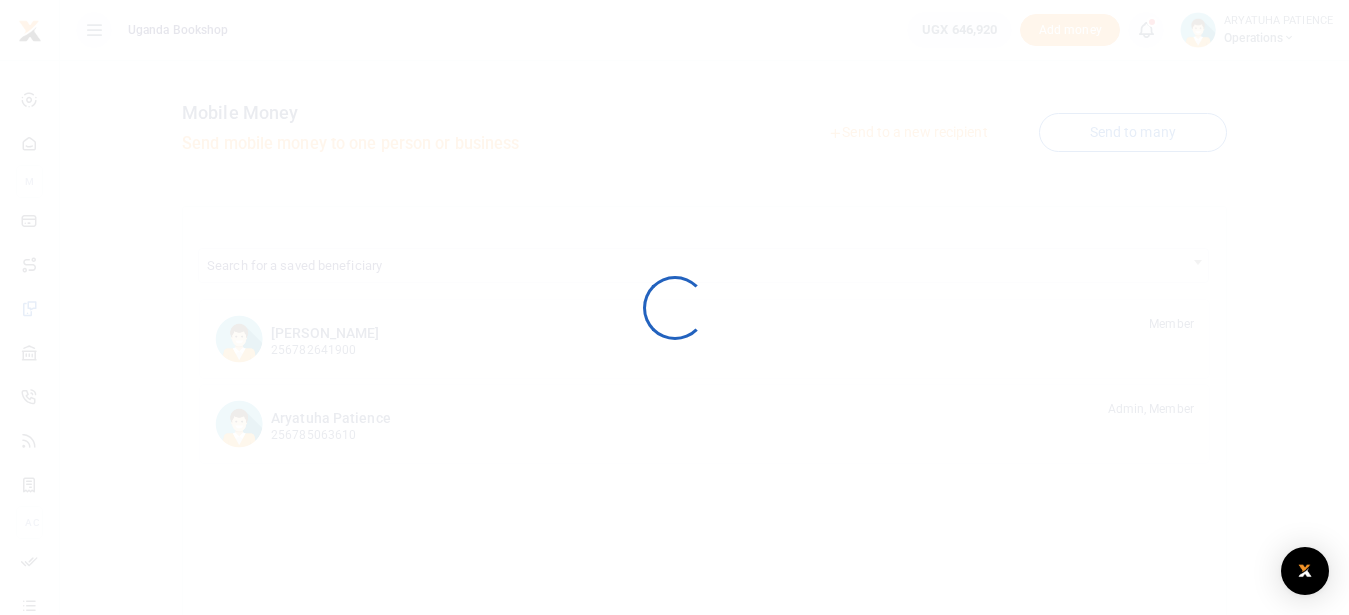 scroll, scrollTop: 0, scrollLeft: 0, axis: both 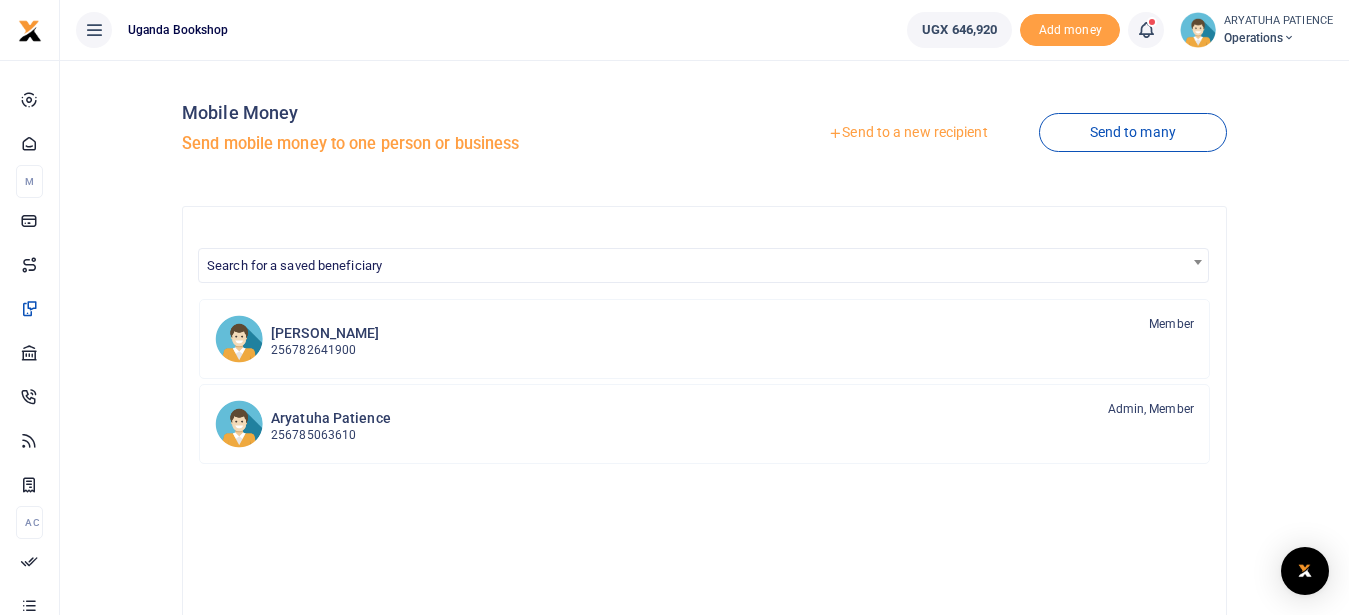click on "Send to a new recipient" at bounding box center [907, 133] 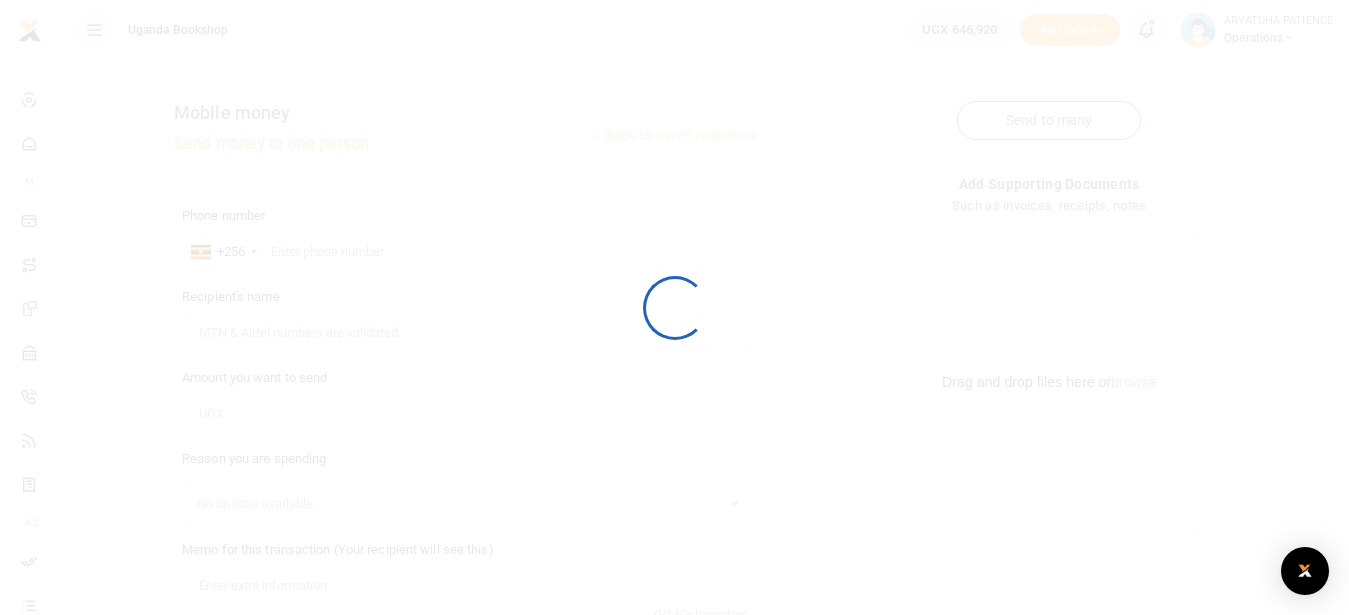 scroll, scrollTop: 0, scrollLeft: 0, axis: both 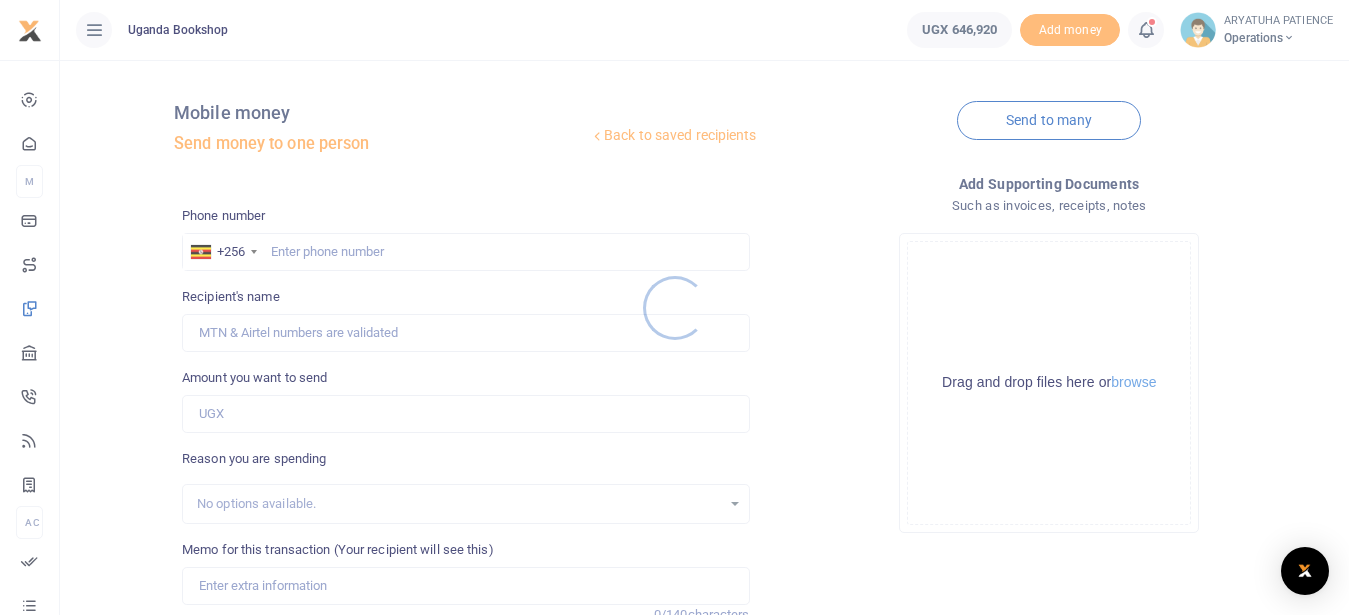 click at bounding box center (674, 307) 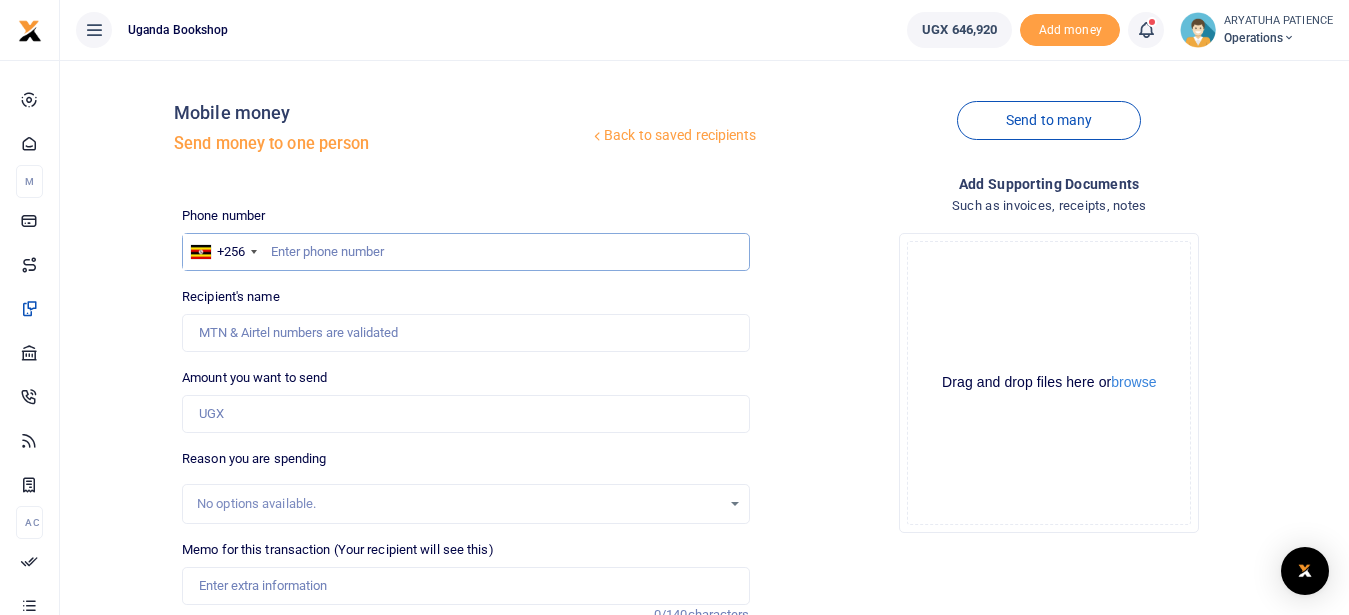 click at bounding box center (465, 252) 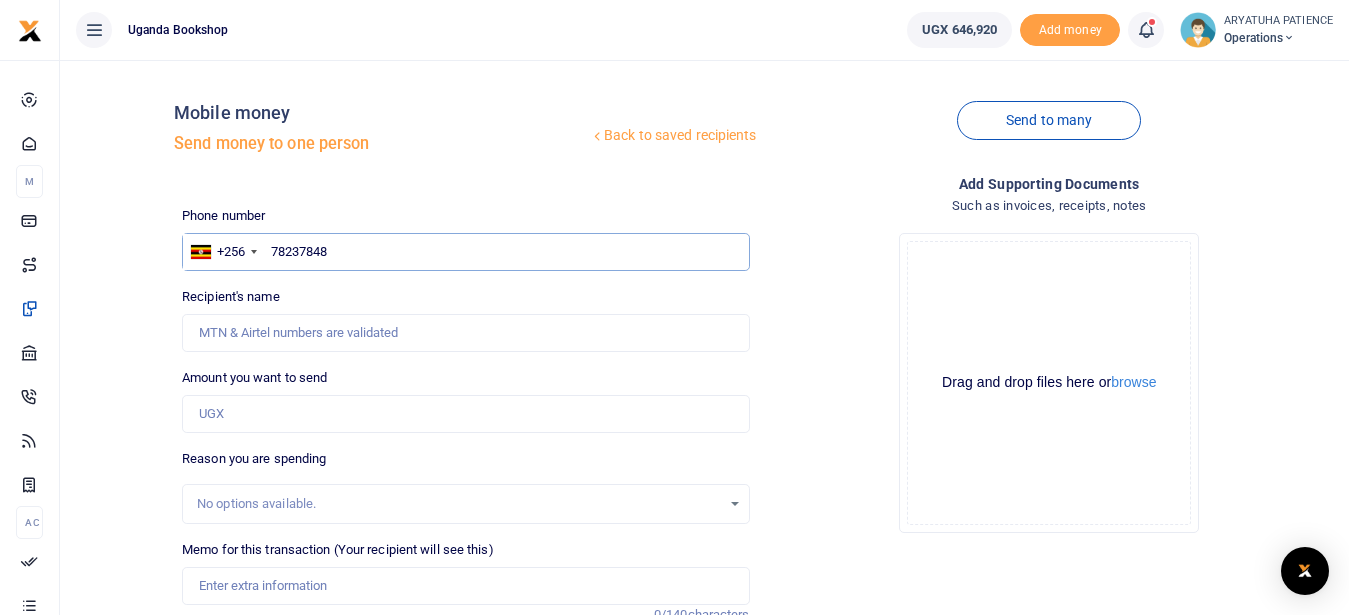 type on "782378485" 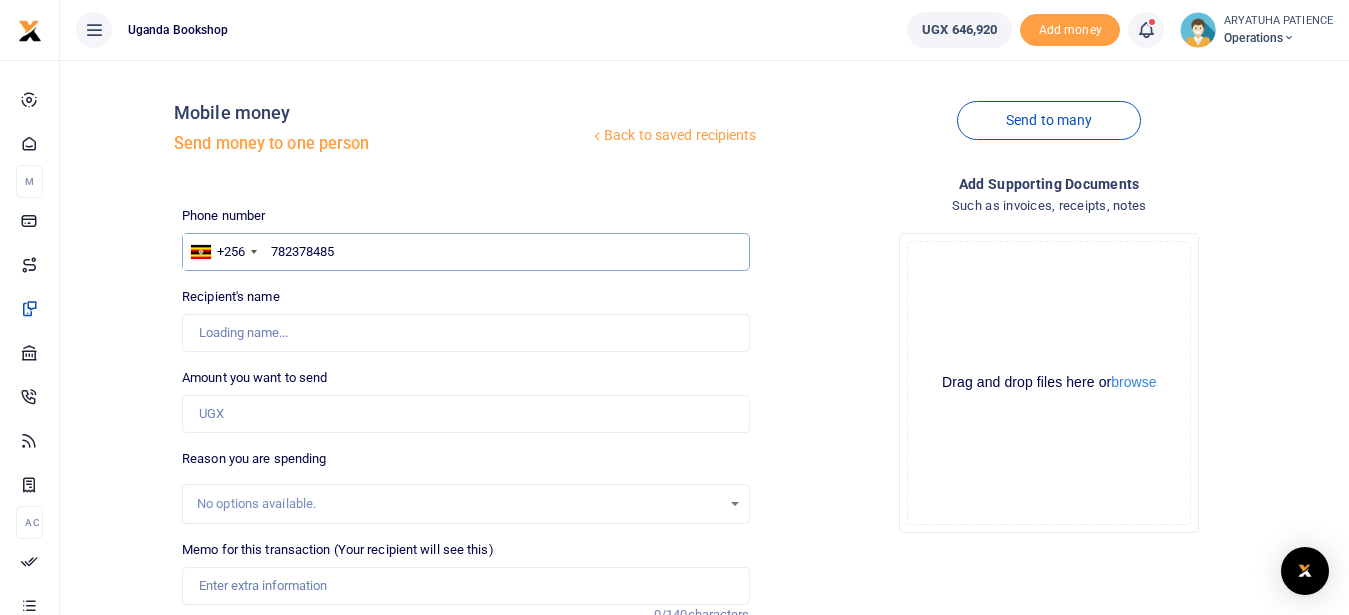 type on "[PERSON_NAME]" 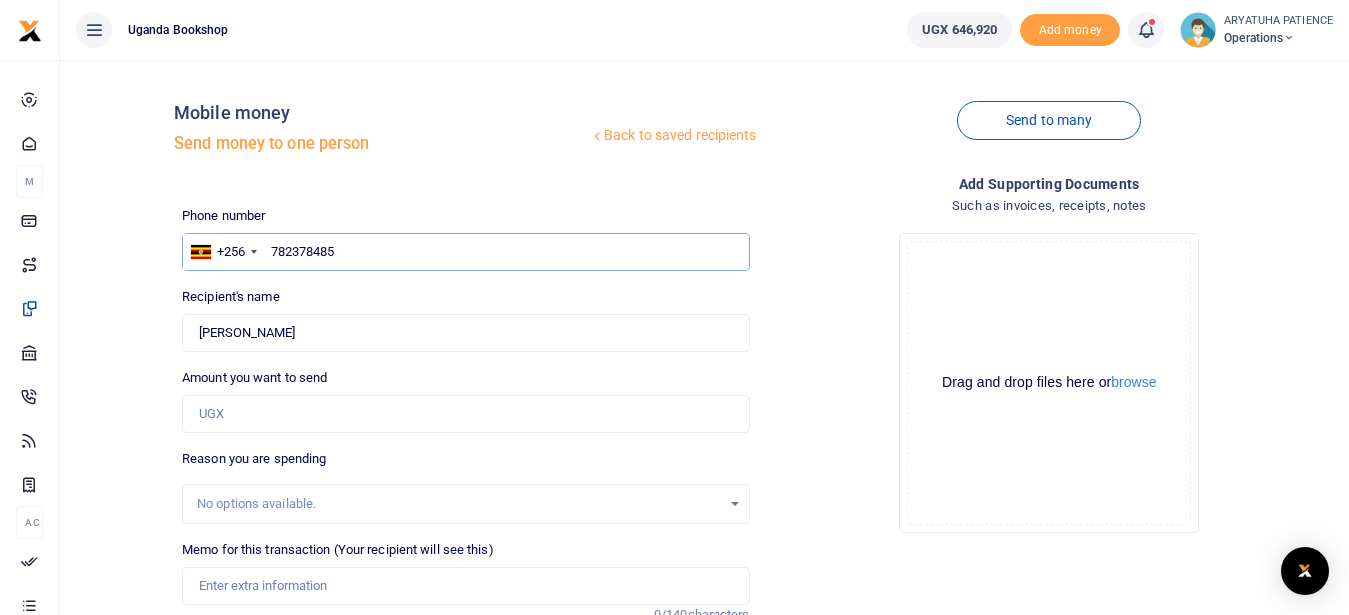 type on "782378485" 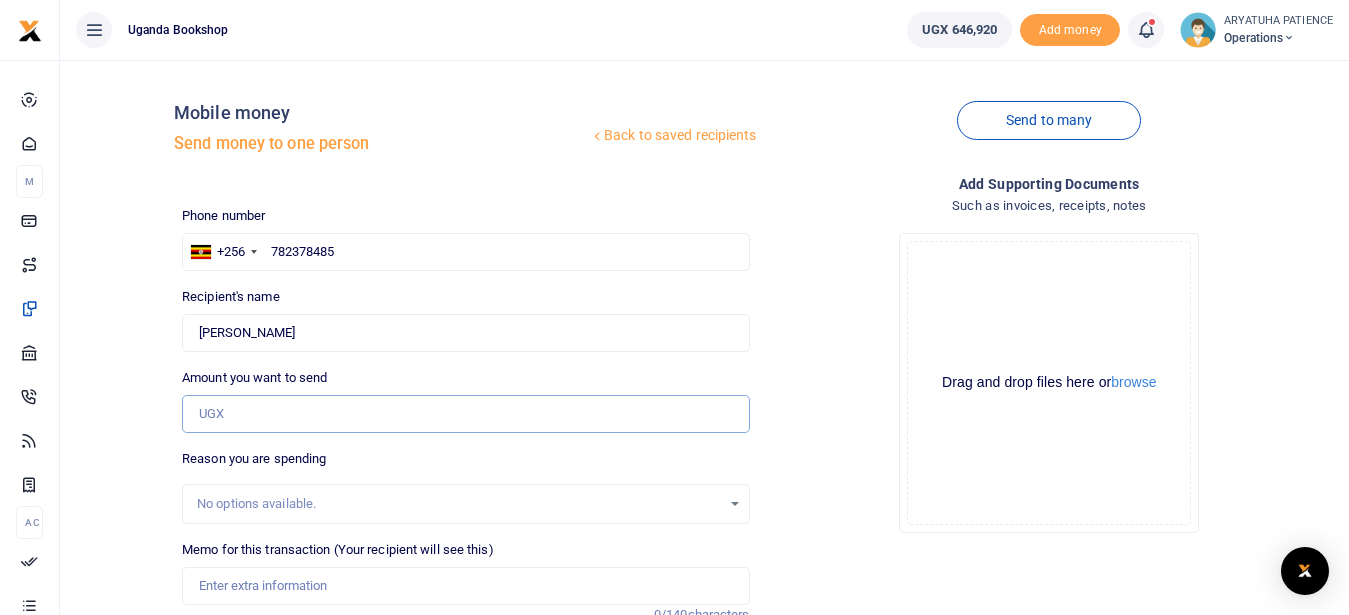 click on "Amount you want to send" at bounding box center (465, 414) 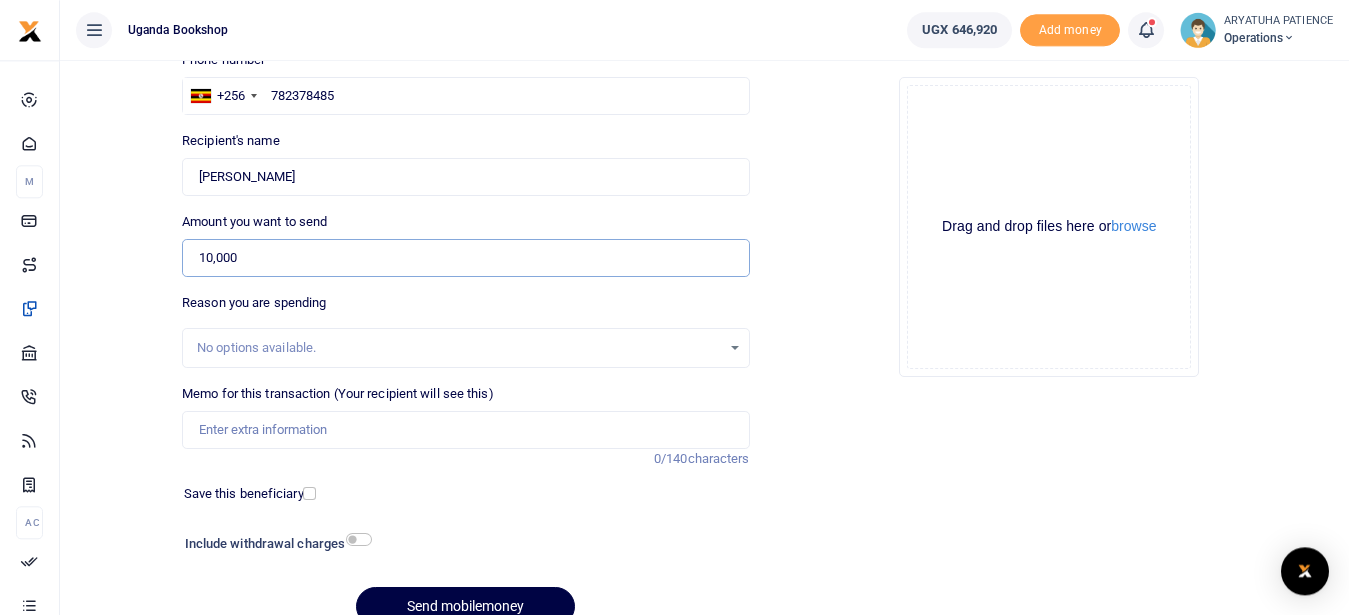 scroll, scrollTop: 251, scrollLeft: 0, axis: vertical 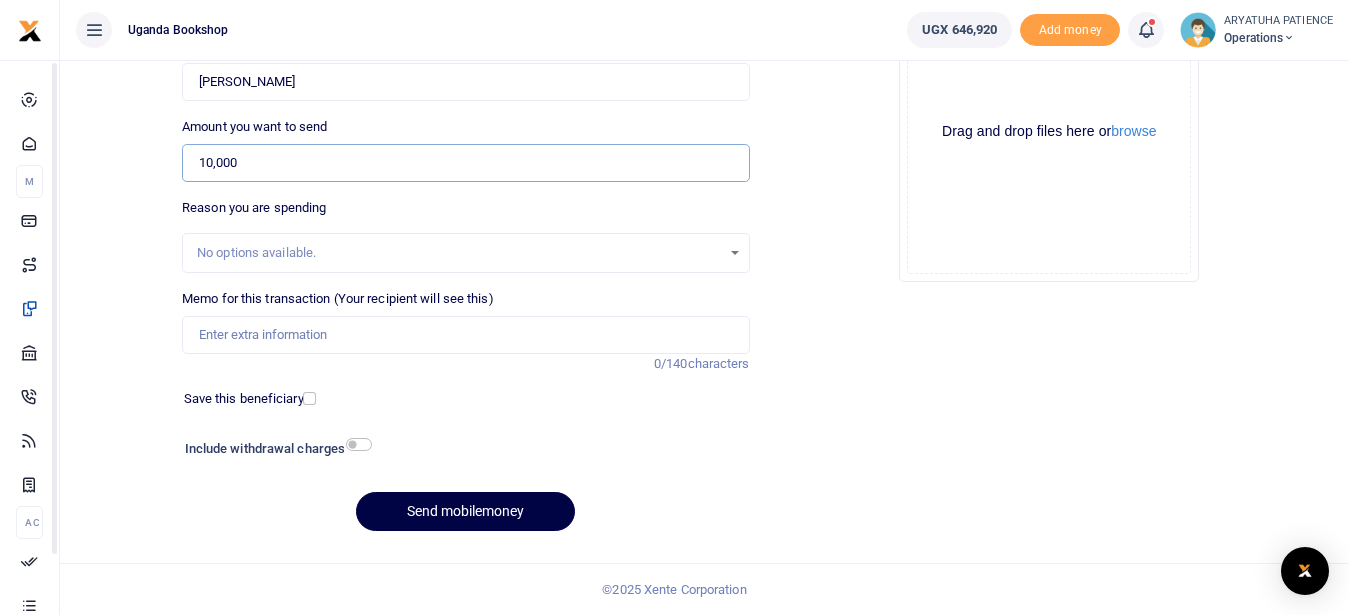 type on "10,000" 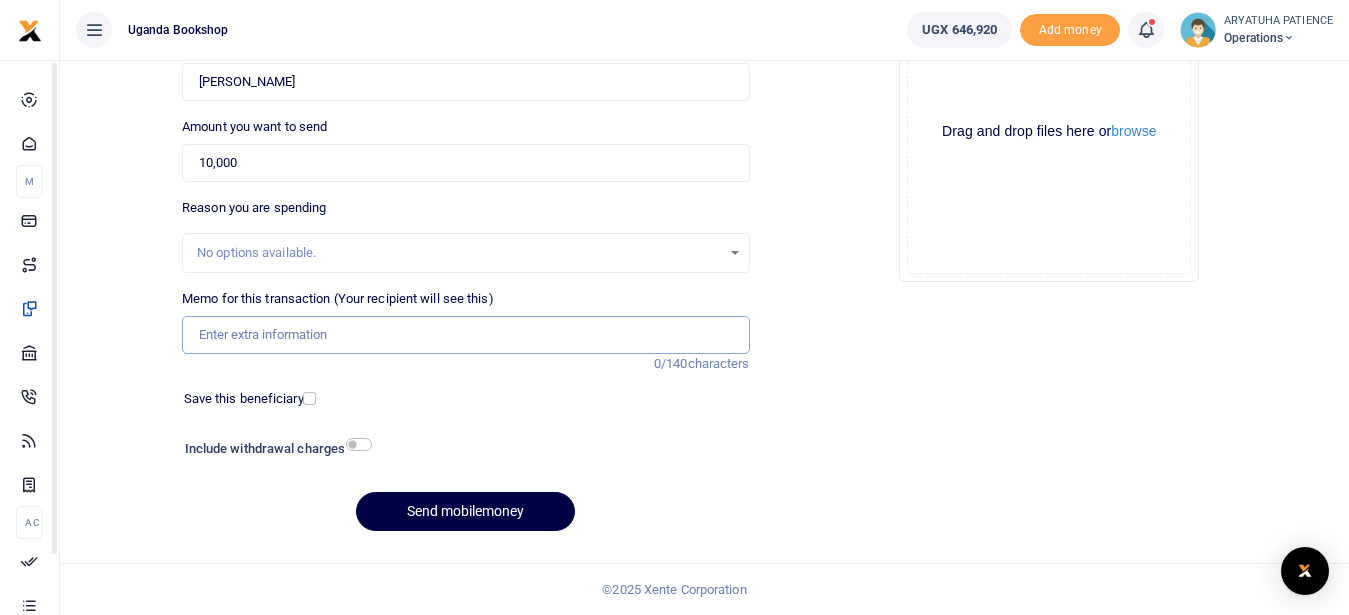 click on "Memo for this transaction (Your recipient will see this)" at bounding box center (465, 335) 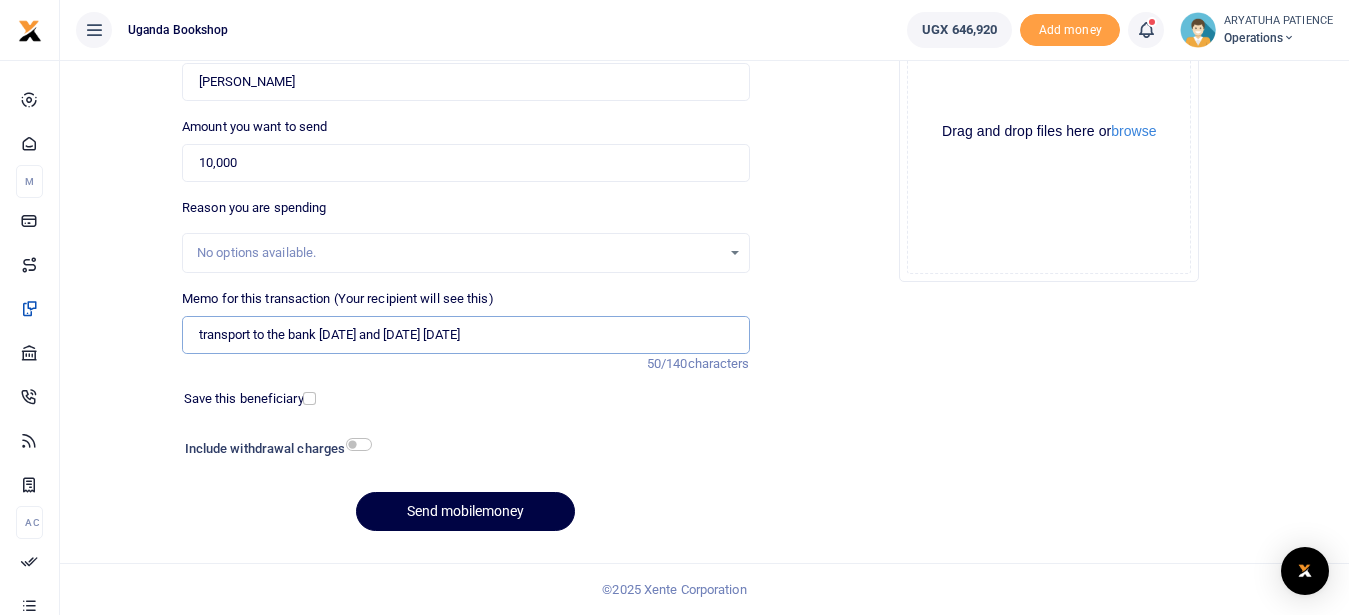 type on "transport to the bank on saturday and today monday" 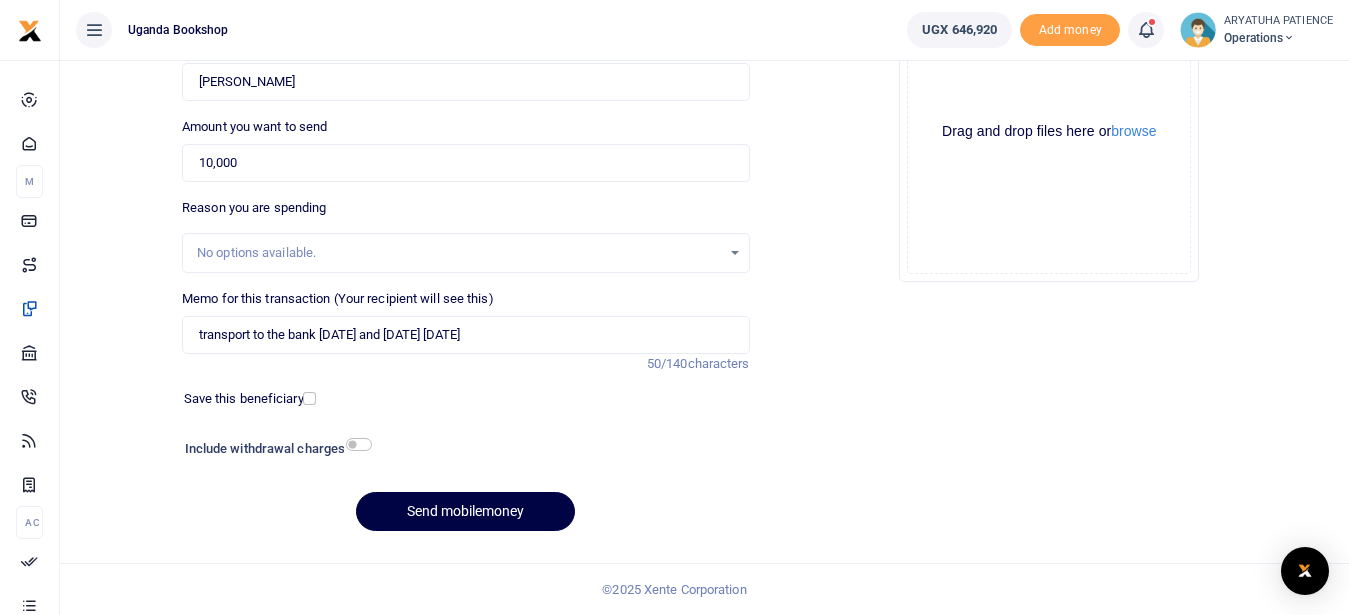 click on "Include withdrawal charges" at bounding box center (274, 451) 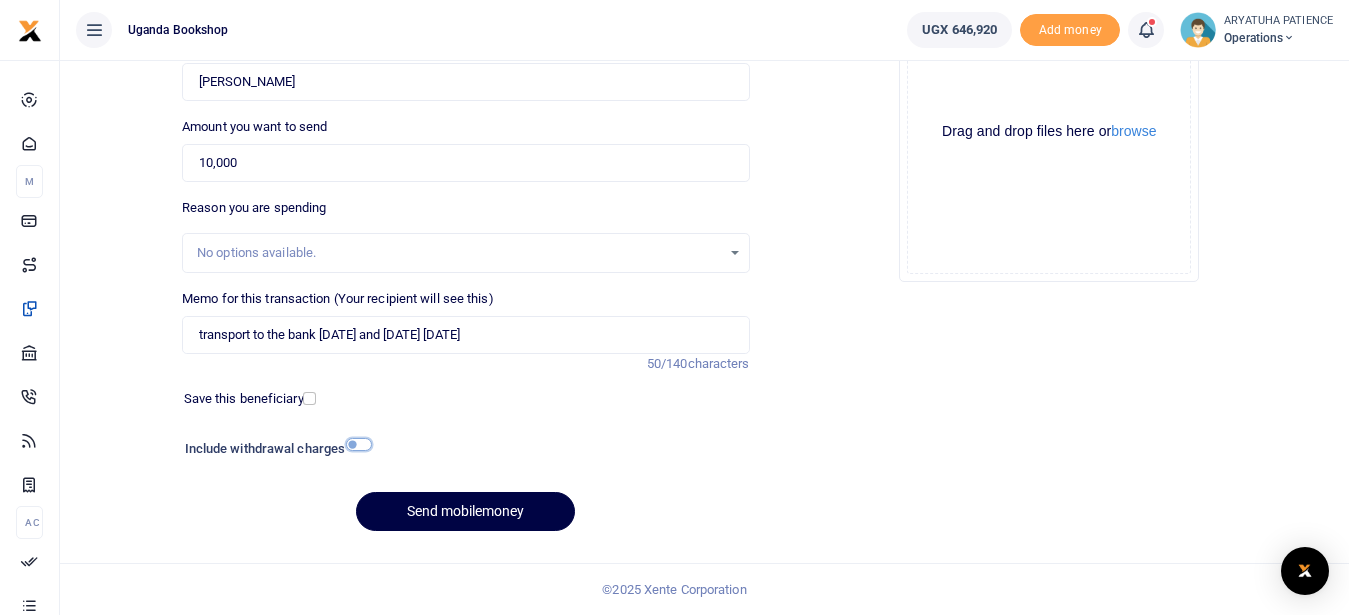 click at bounding box center (359, 444) 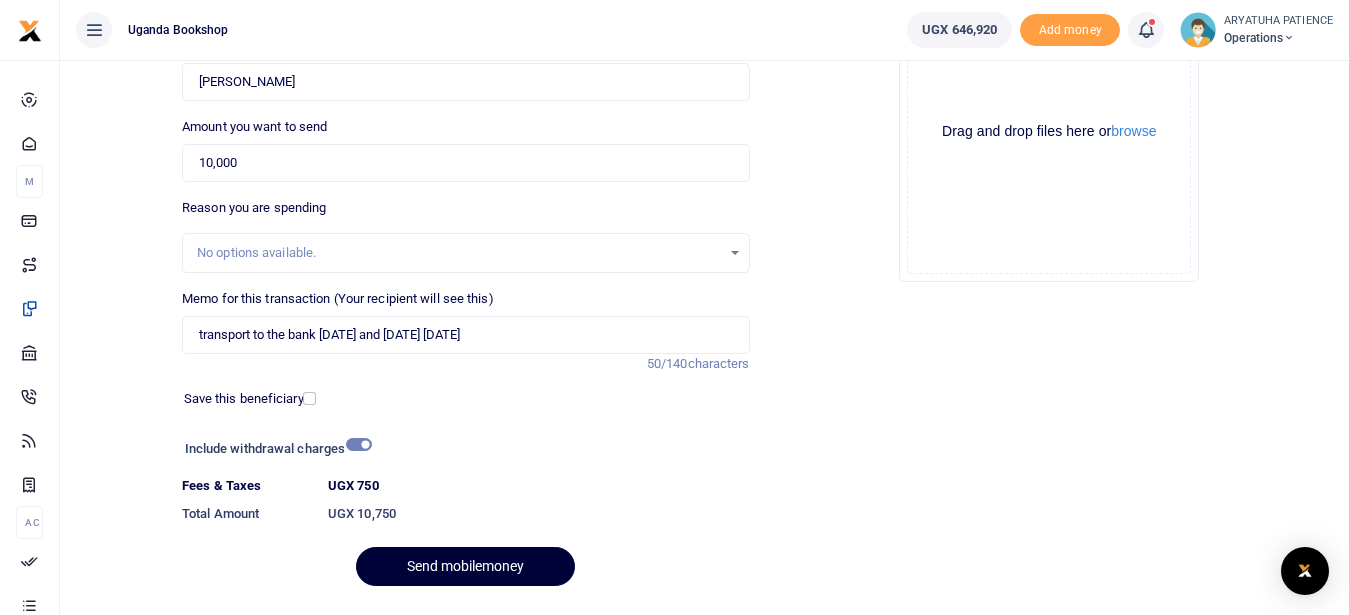 click on "Send mobilemoney" at bounding box center (465, 566) 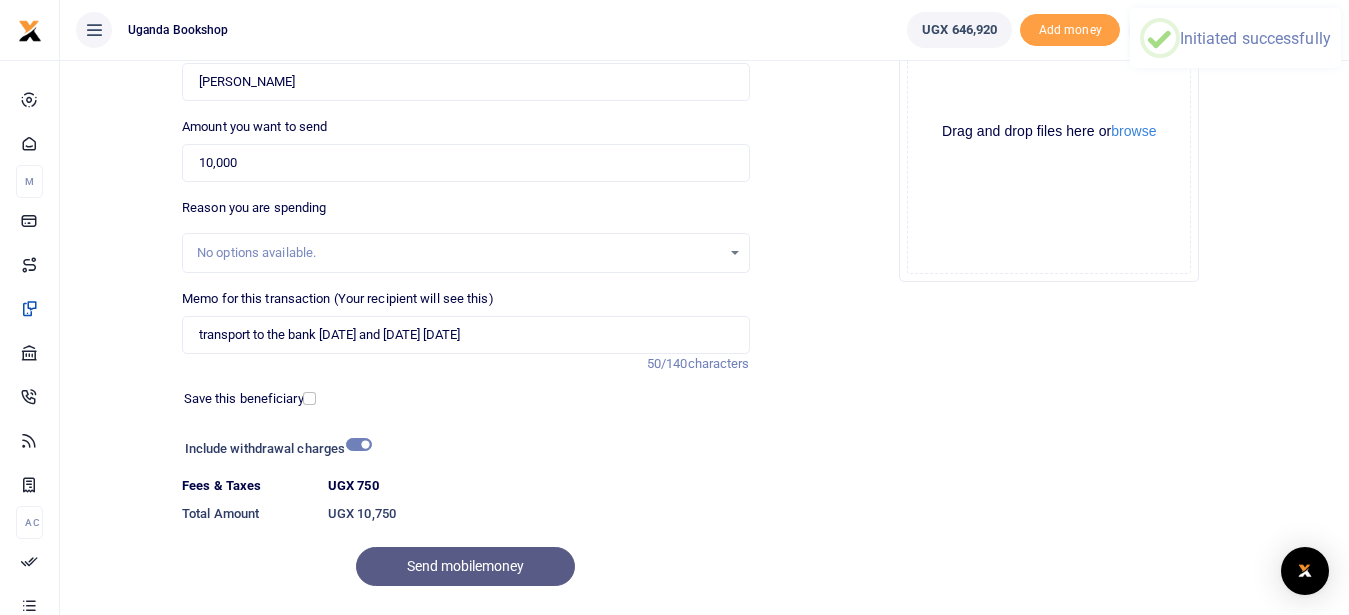 scroll, scrollTop: 0, scrollLeft: 0, axis: both 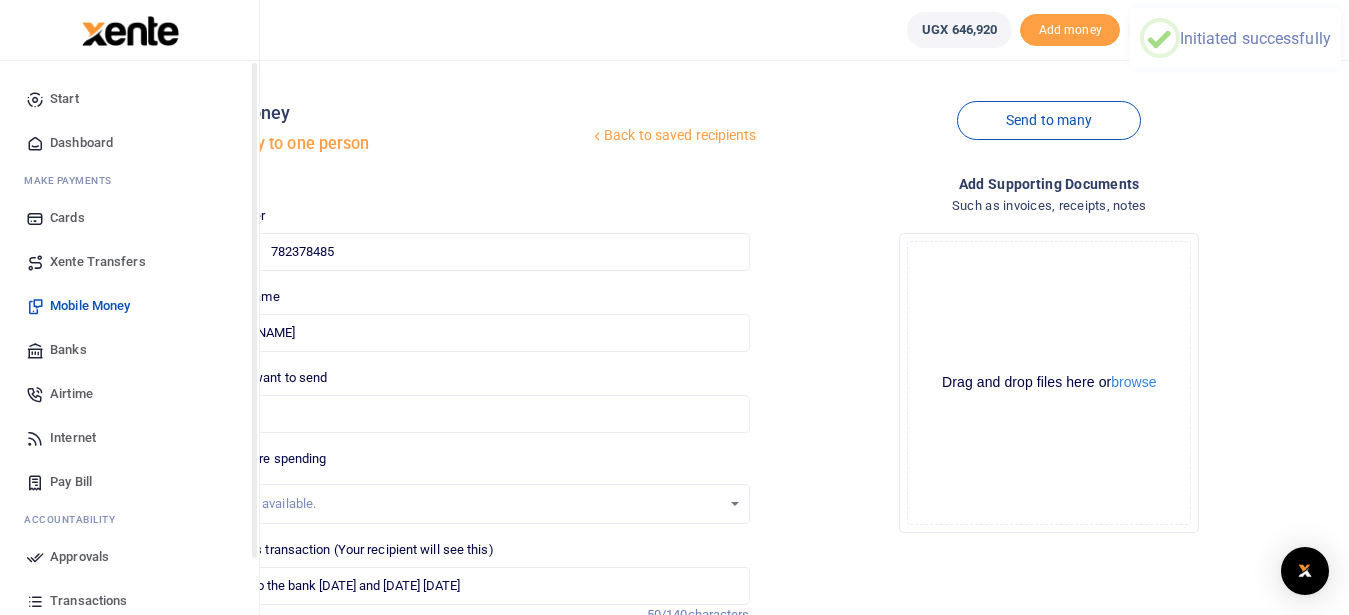 click on "Dashboard" at bounding box center (81, 143) 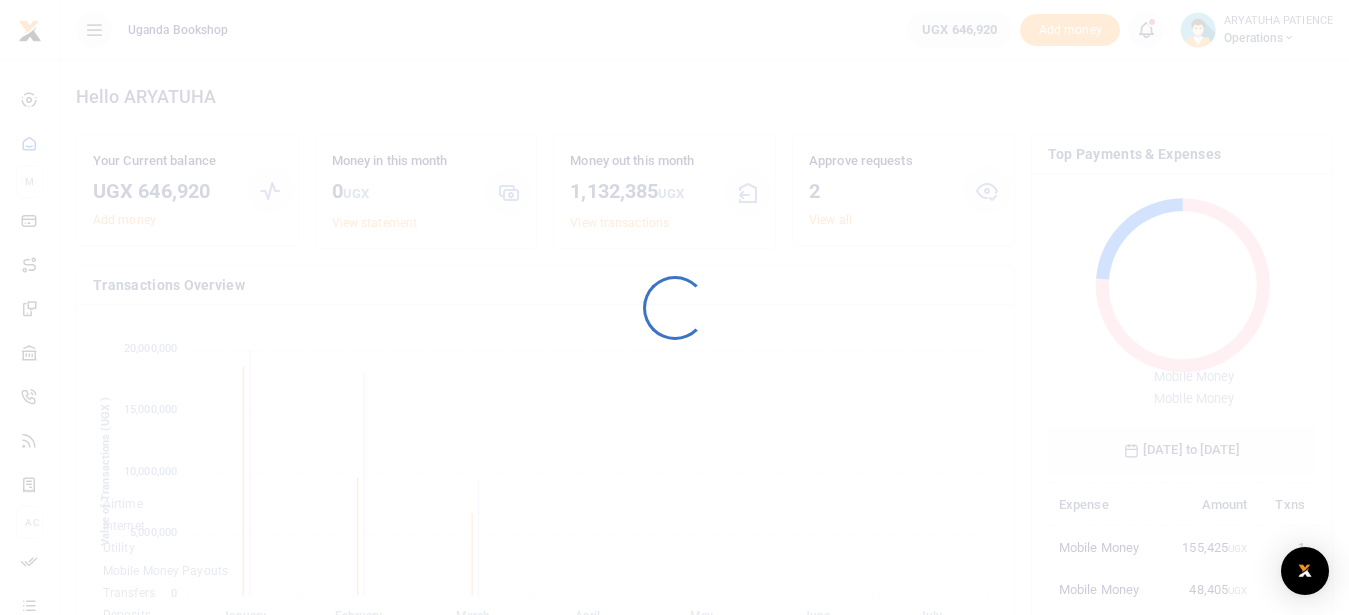 scroll, scrollTop: 0, scrollLeft: 0, axis: both 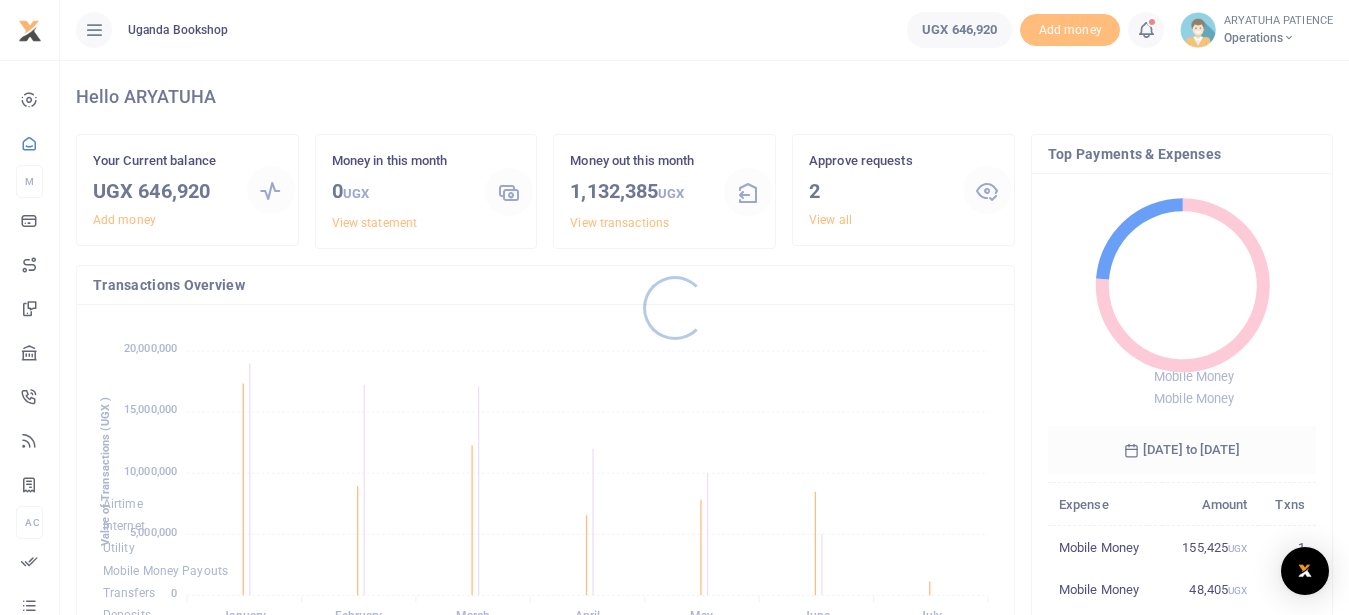 click at bounding box center [674, 307] 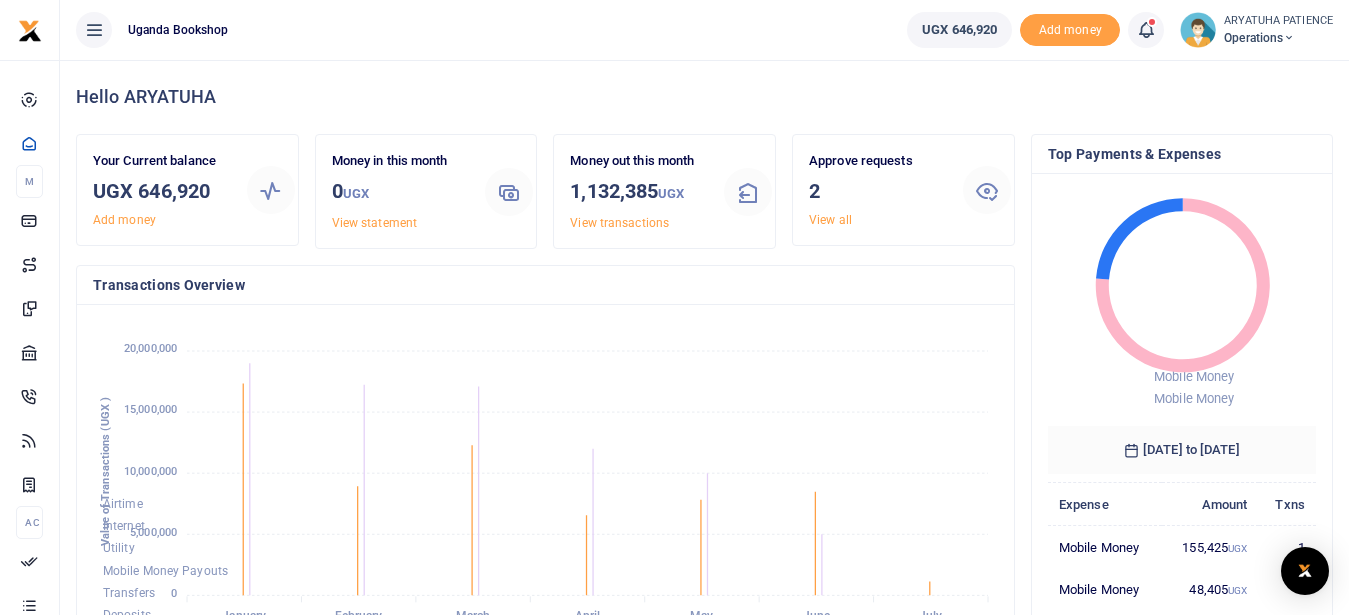 click on "View all" at bounding box center (830, 220) 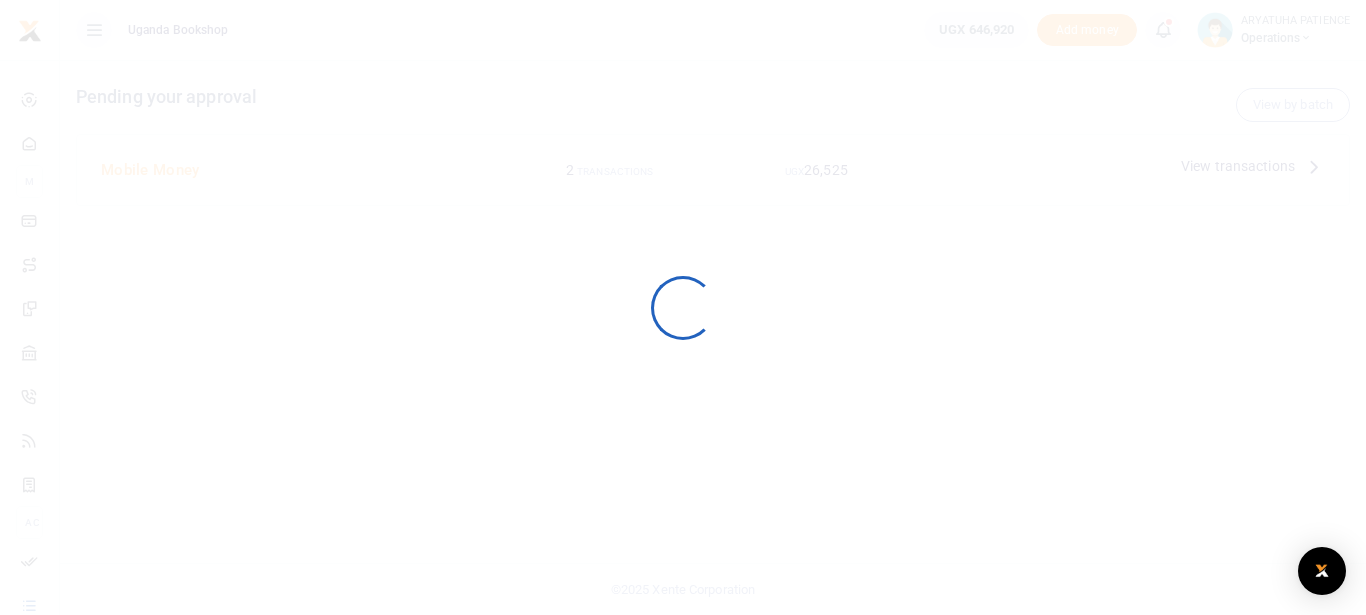 scroll, scrollTop: 0, scrollLeft: 0, axis: both 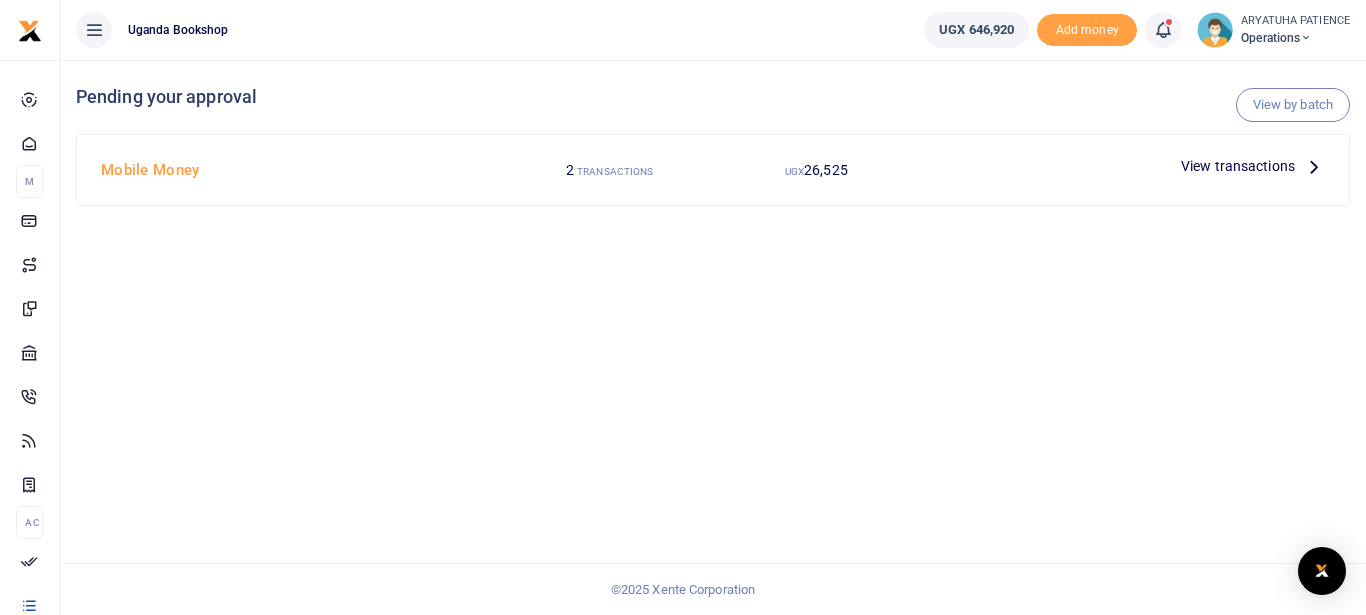 click at bounding box center (1314, 166) 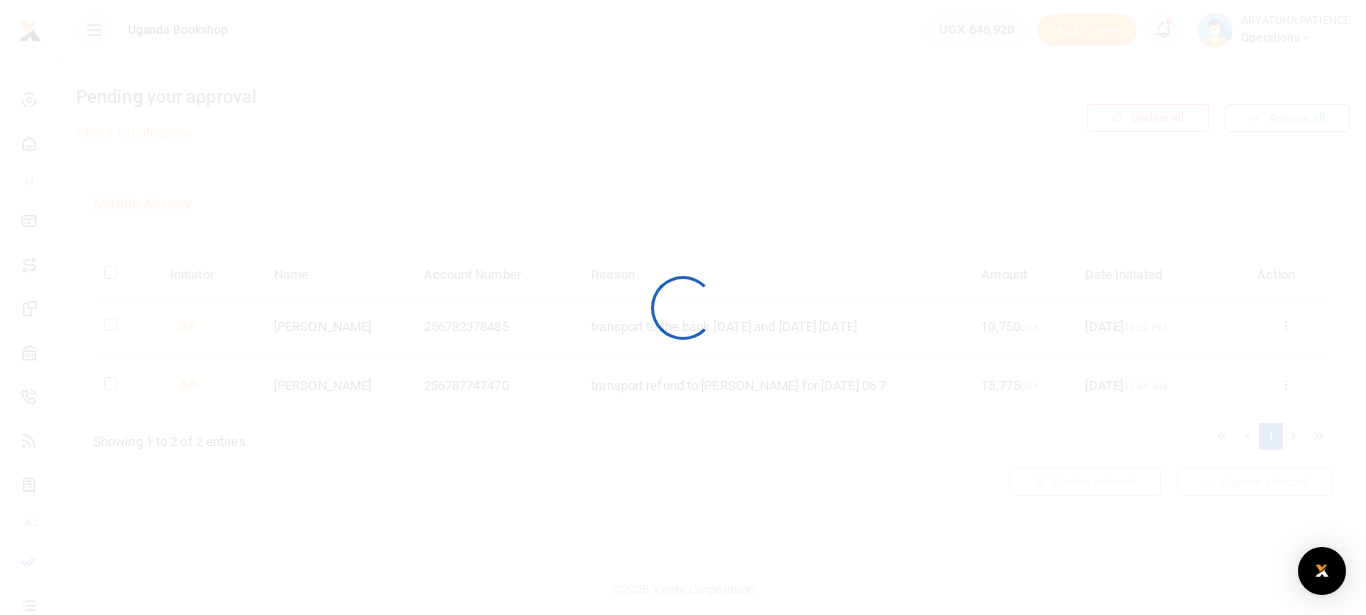 scroll, scrollTop: 0, scrollLeft: 0, axis: both 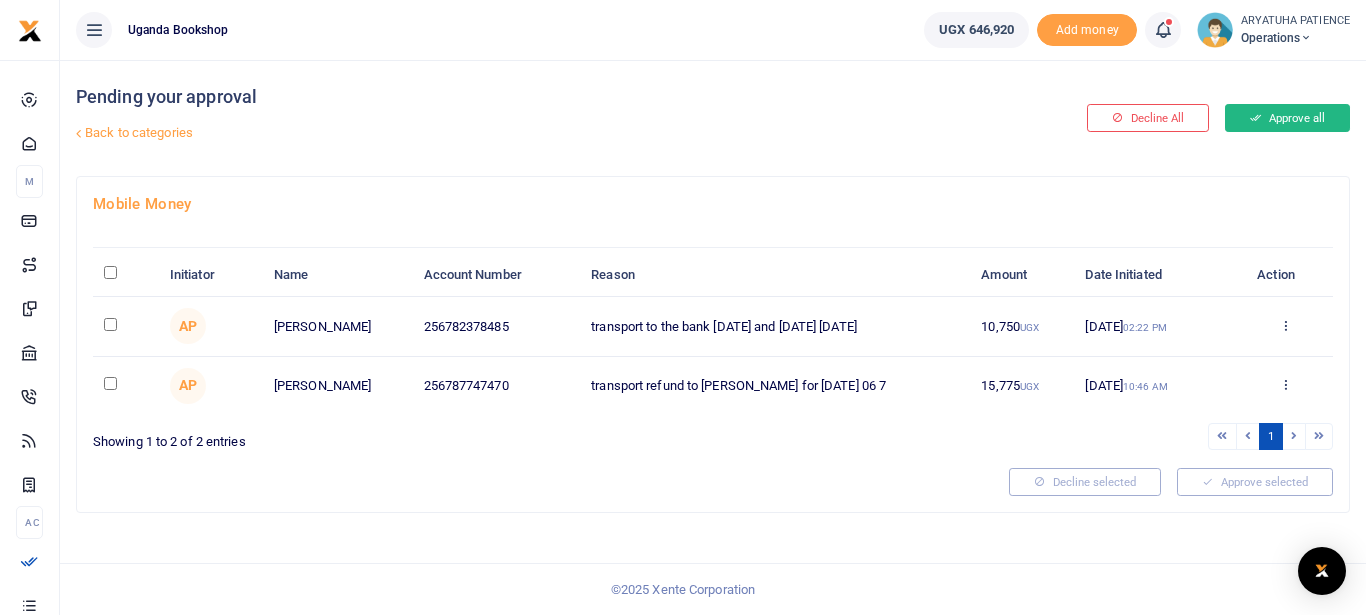 click on "Approve all" at bounding box center [1287, 118] 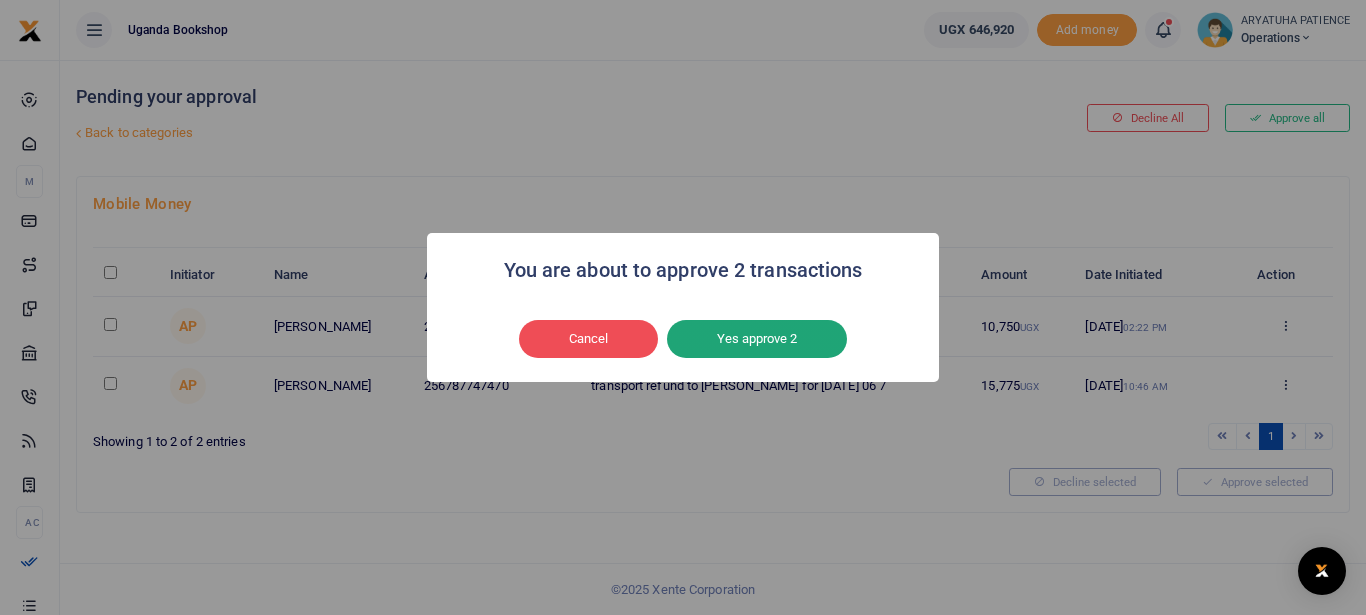 click on "Yes approve 2" at bounding box center (757, 339) 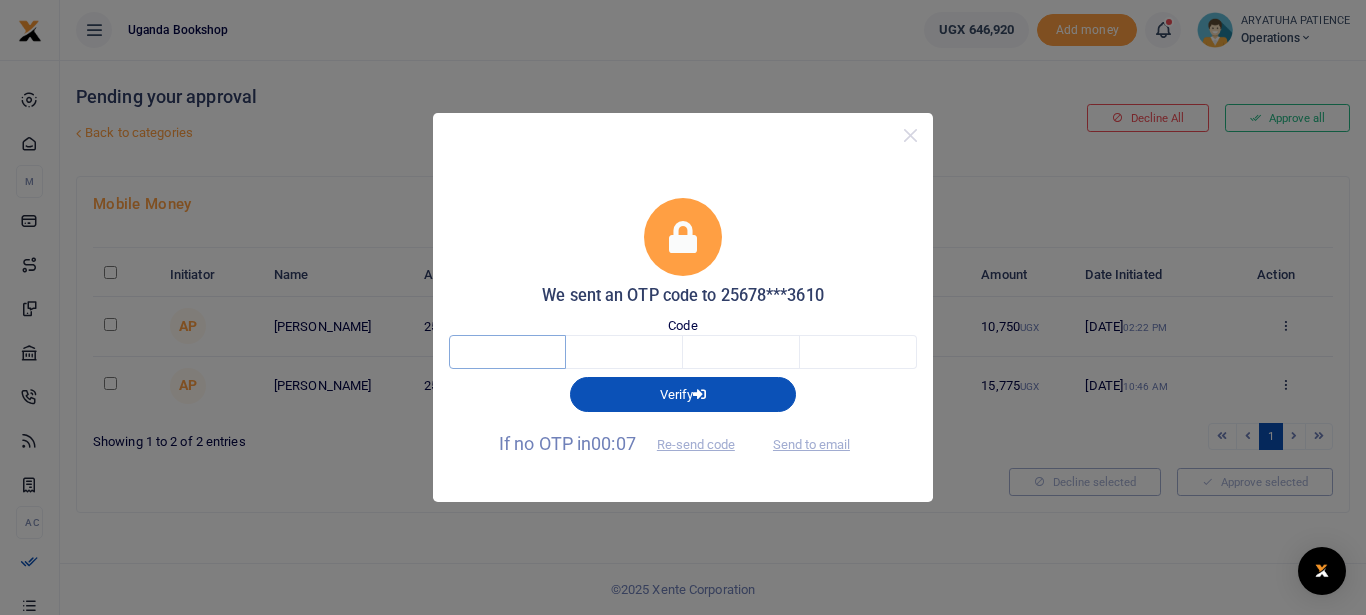 click at bounding box center (507, 352) 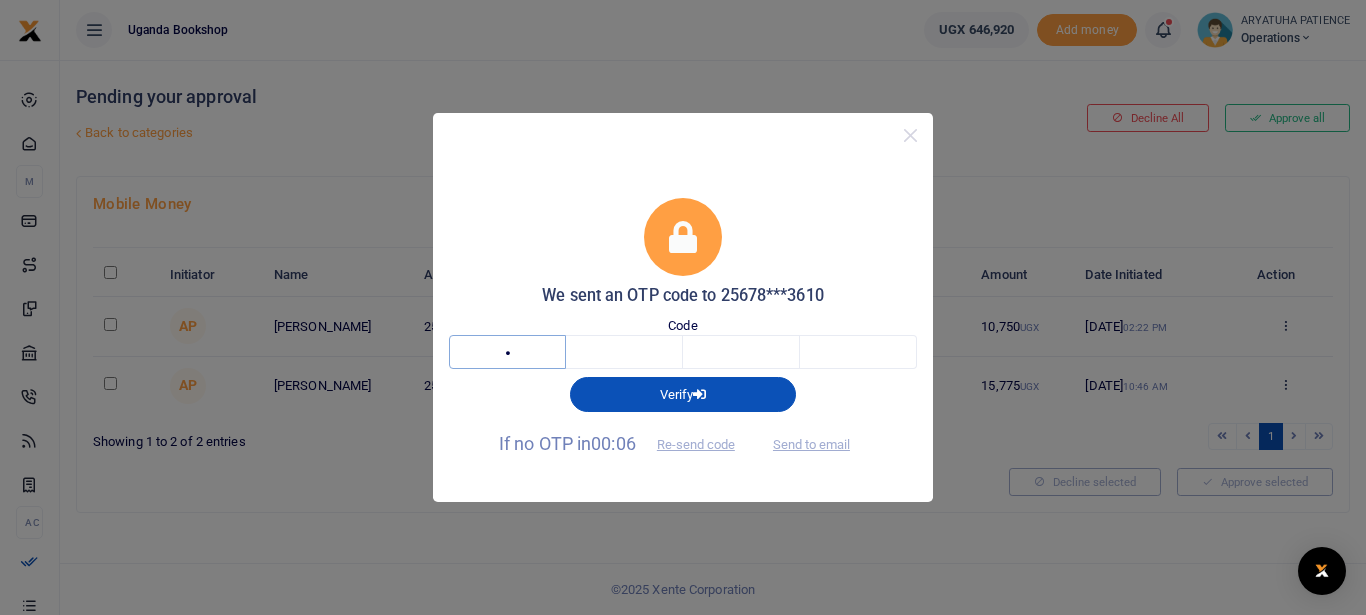 type on "8" 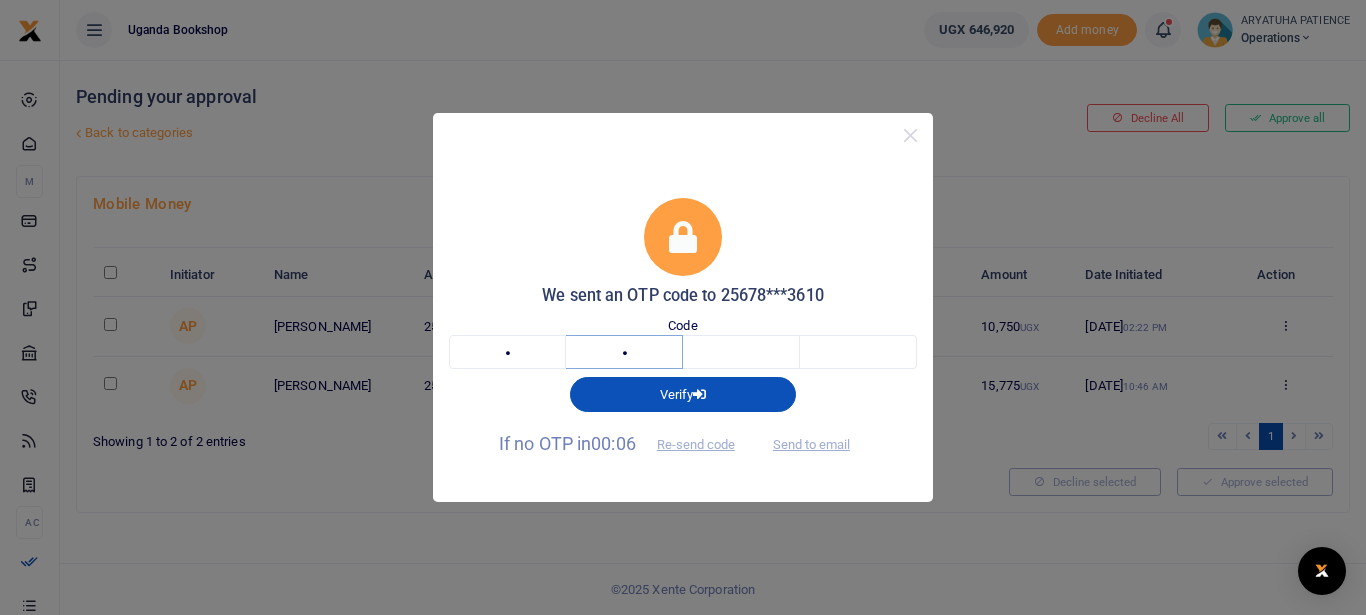 type on "2" 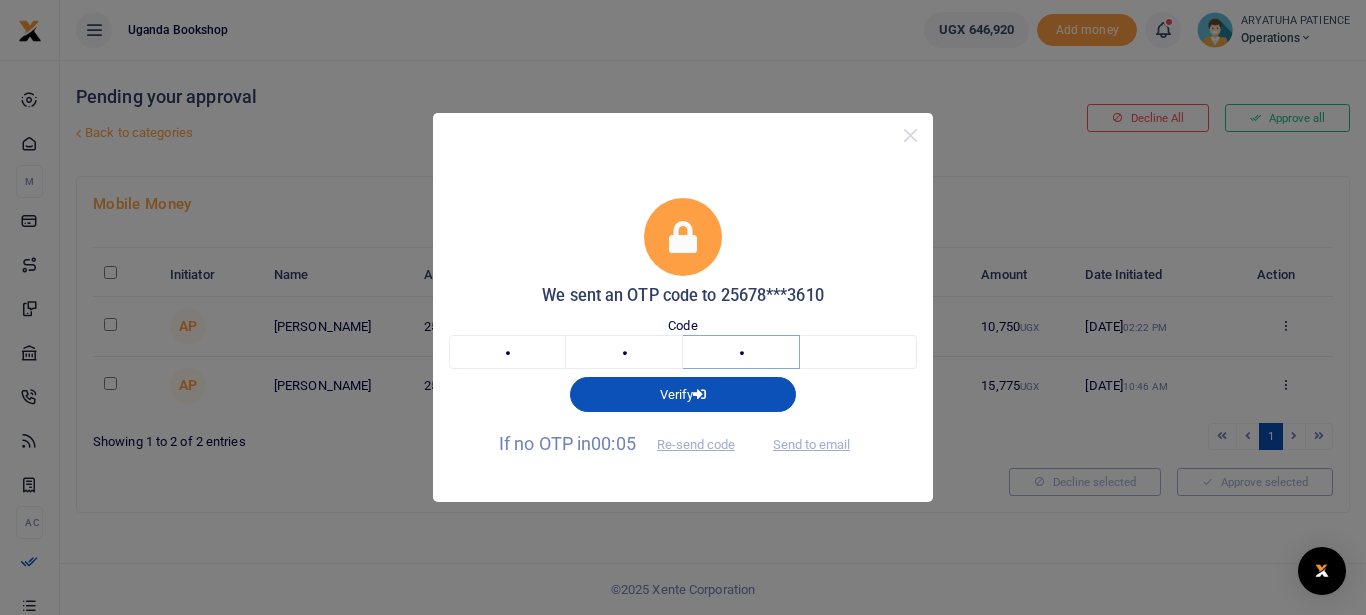 type on "6" 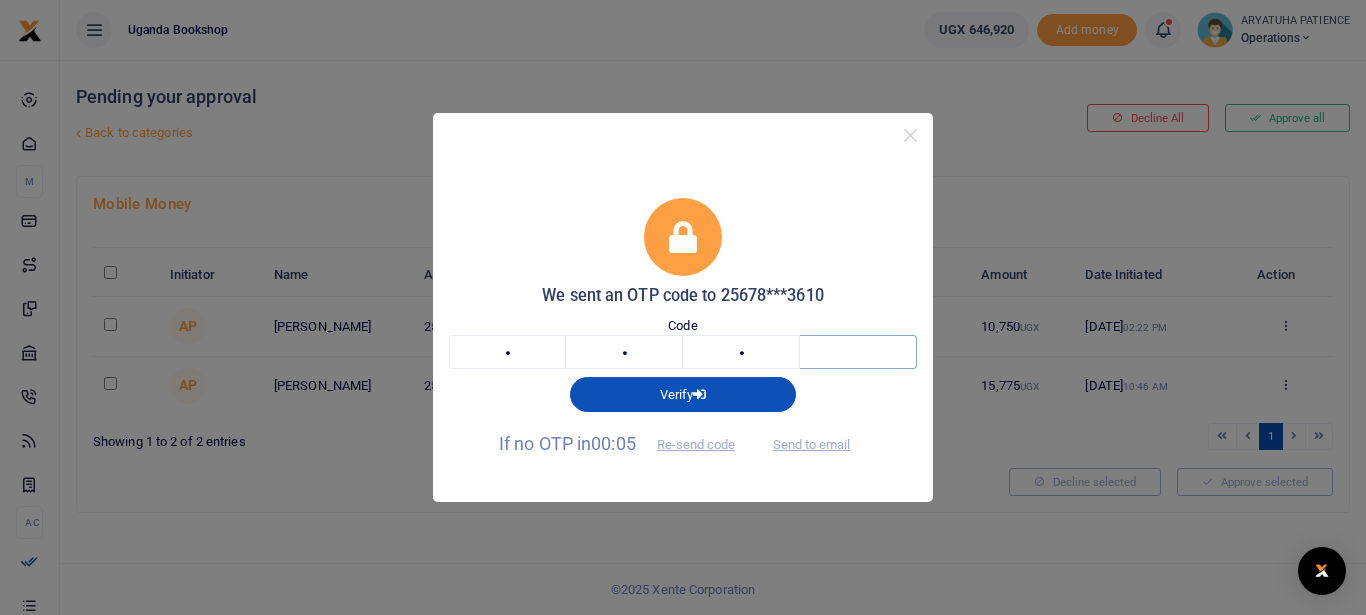 type on "2" 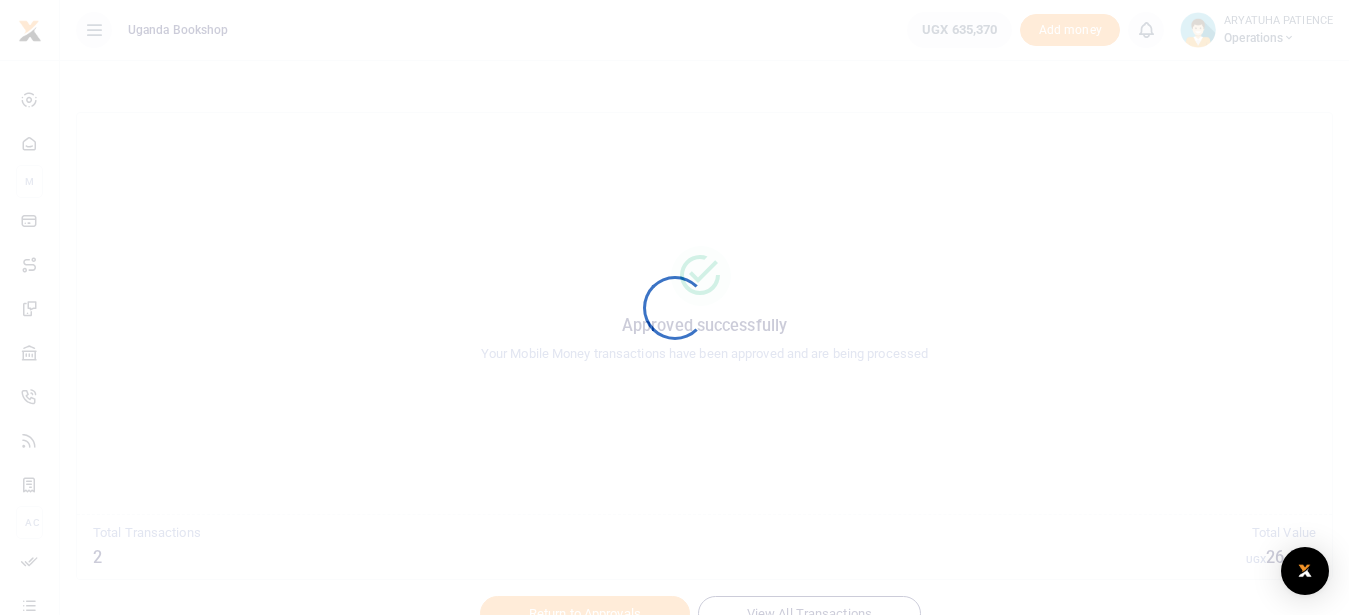 scroll, scrollTop: 0, scrollLeft: 0, axis: both 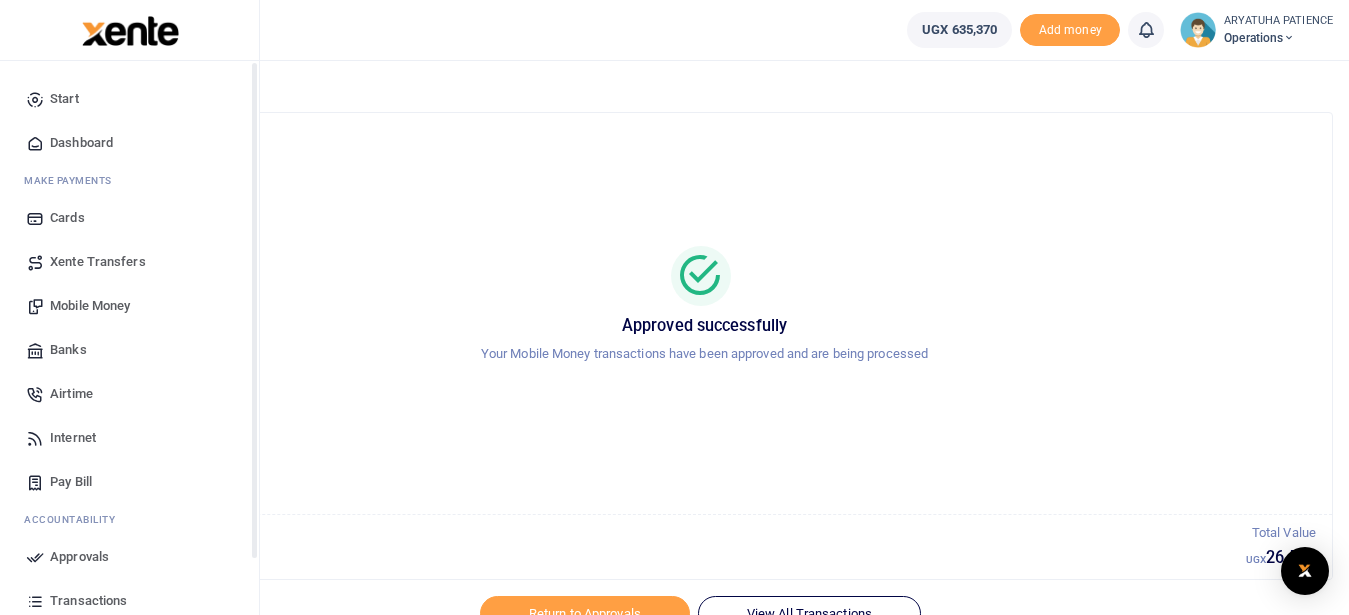 click on "Dashboard" at bounding box center [81, 143] 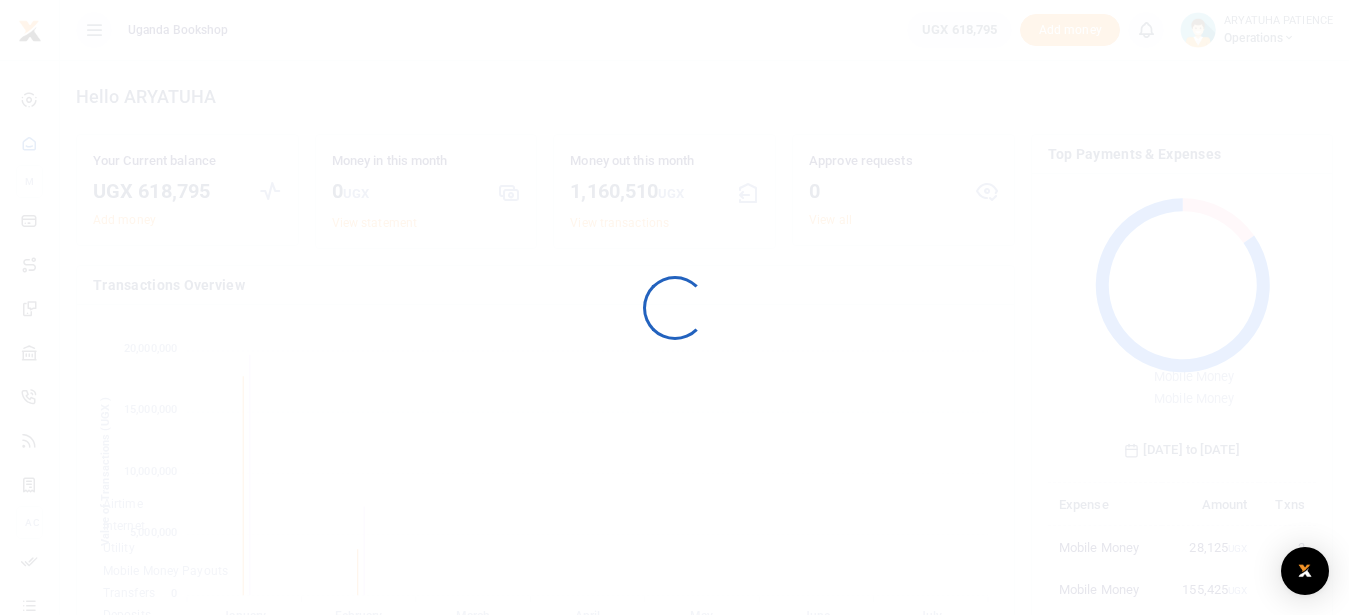 scroll, scrollTop: 0, scrollLeft: 0, axis: both 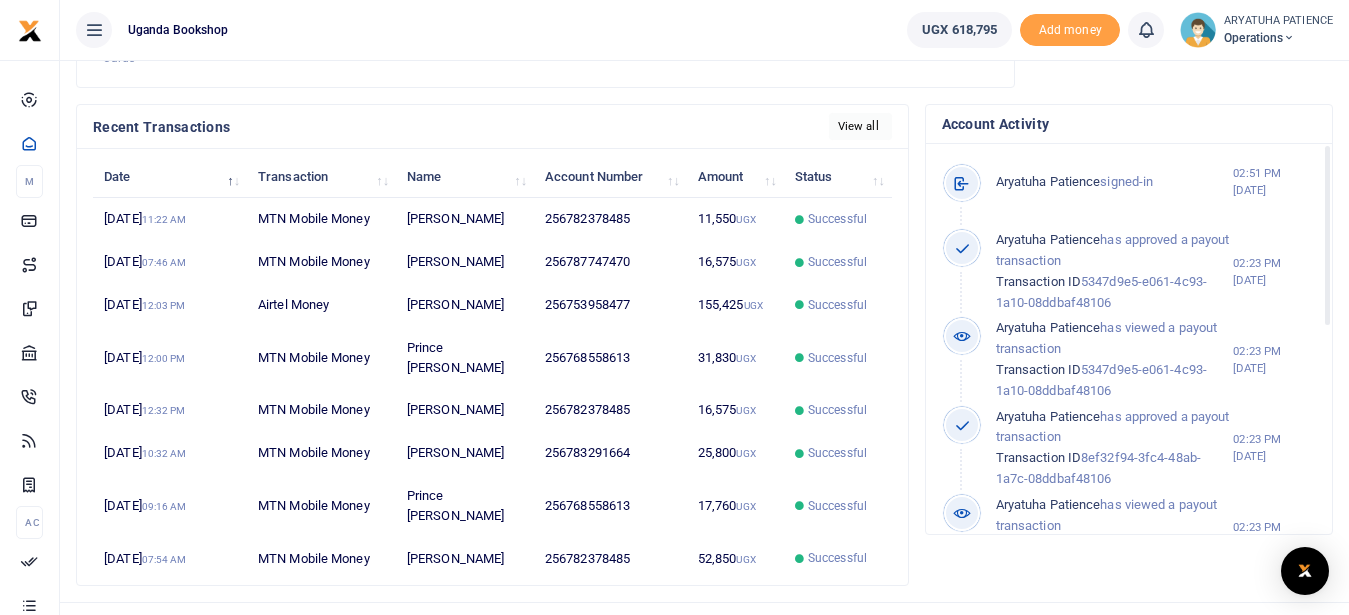 click on "View all" at bounding box center [860, 126] 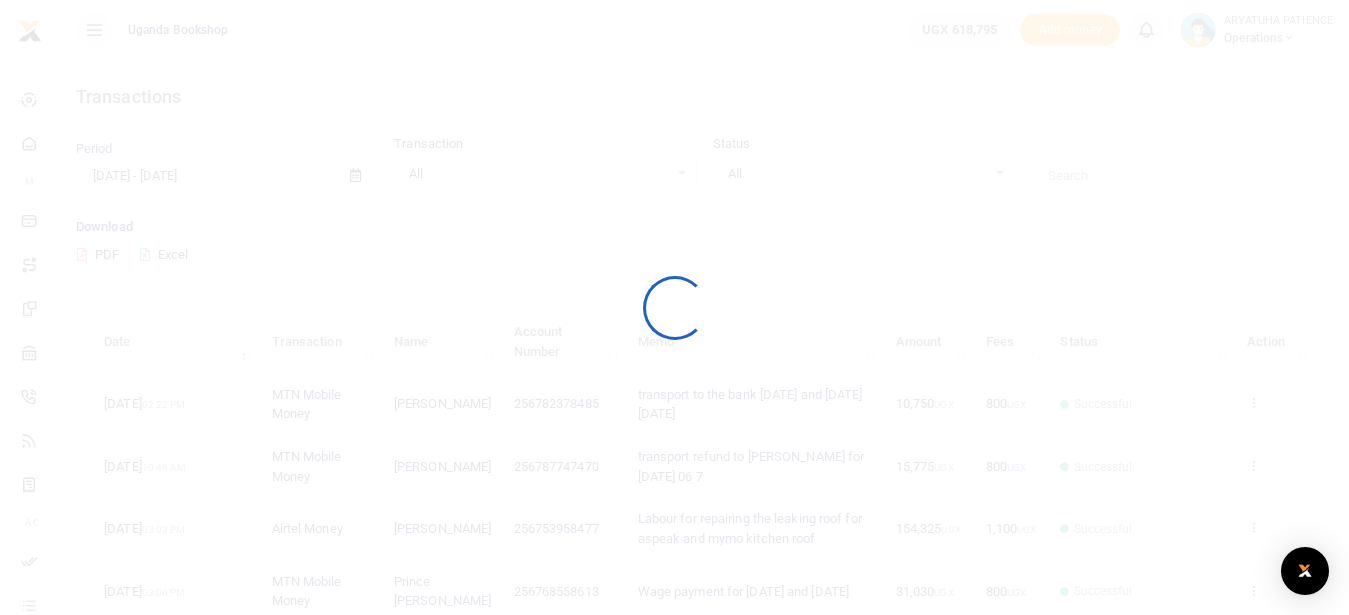 scroll, scrollTop: 0, scrollLeft: 0, axis: both 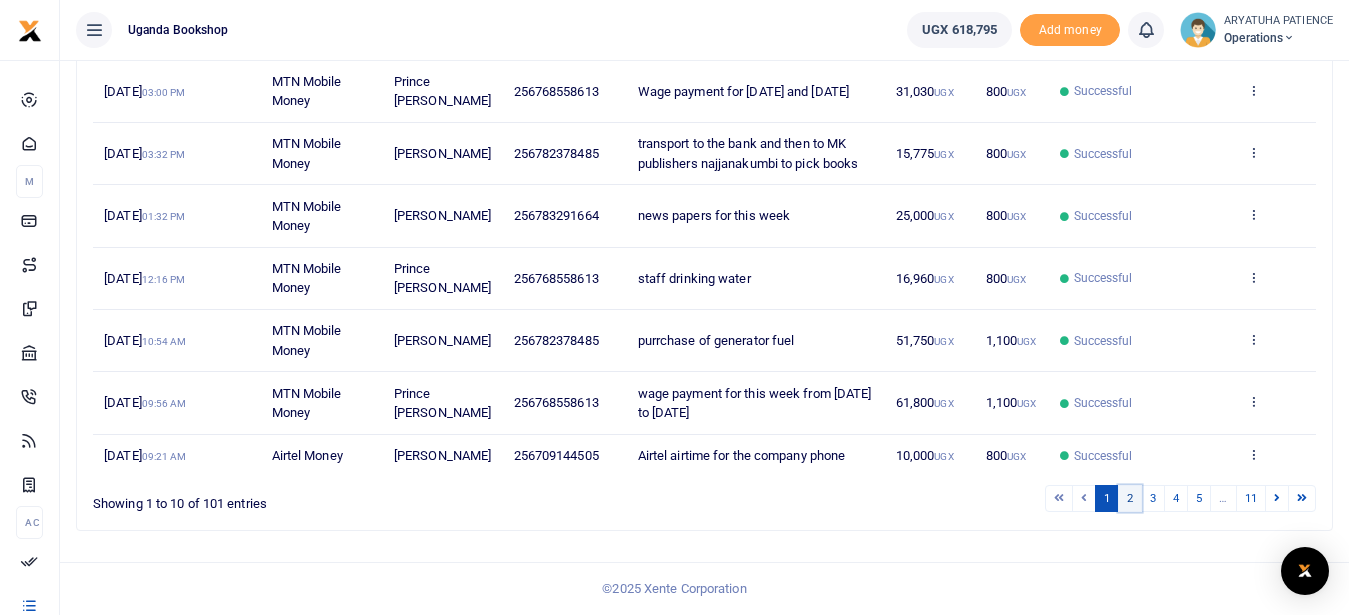 click on "2" at bounding box center (1130, 498) 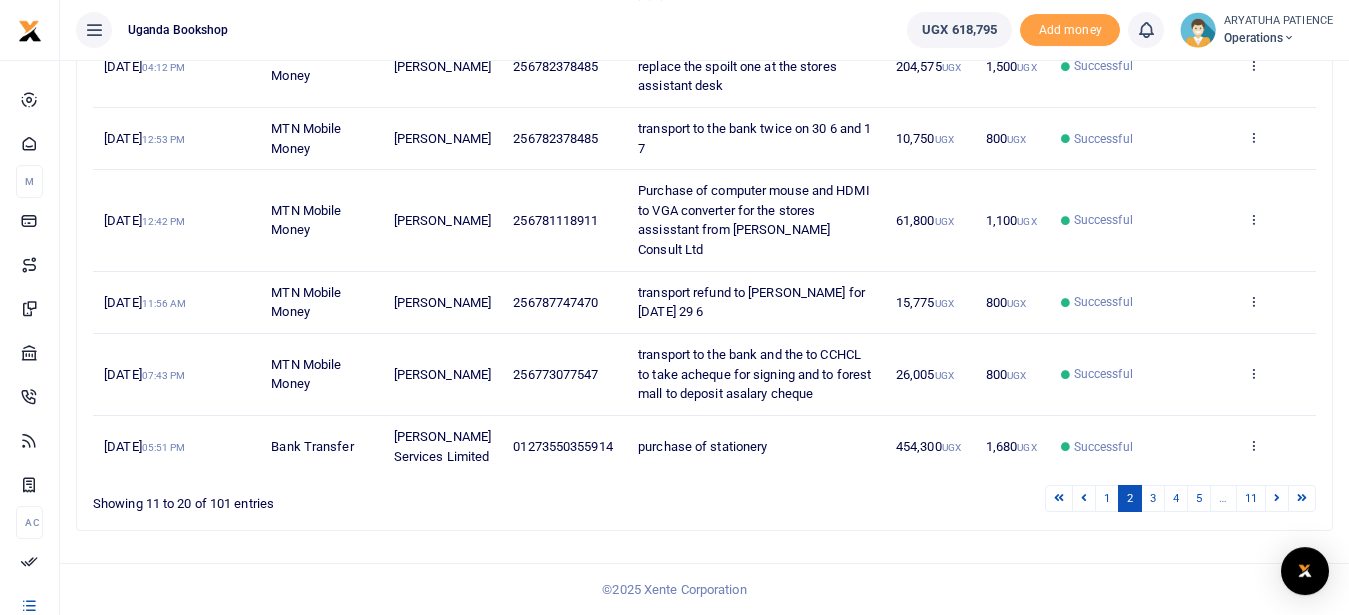 scroll, scrollTop: 617, scrollLeft: 0, axis: vertical 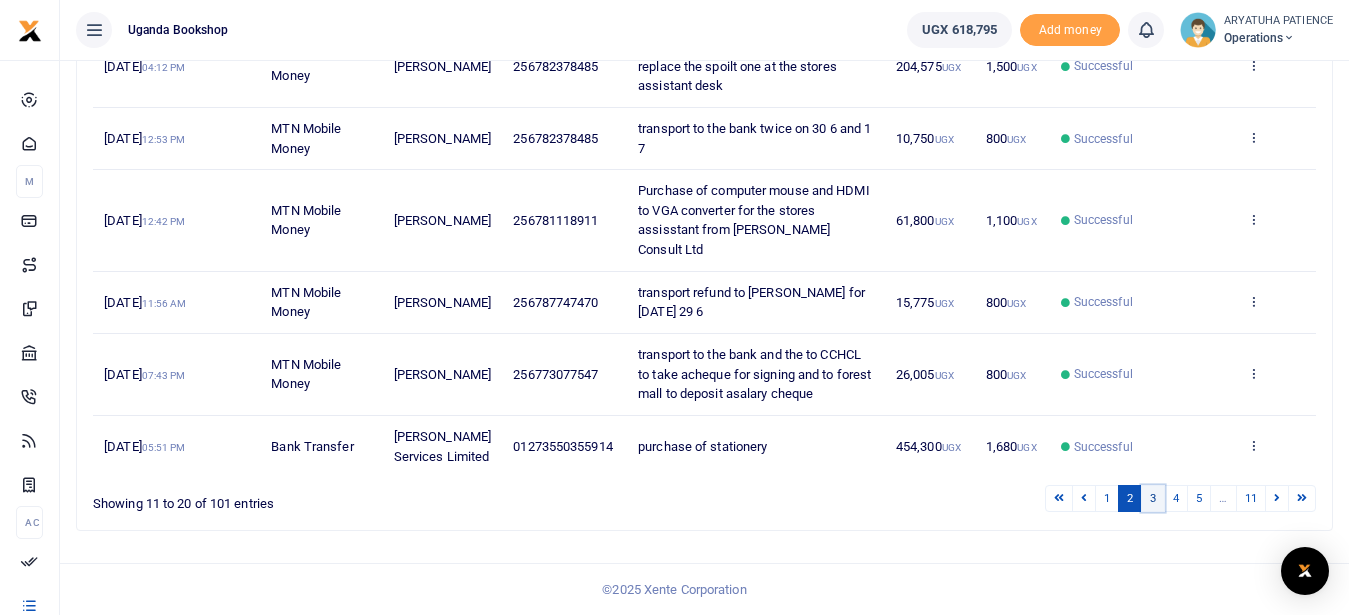 click on "3" at bounding box center [1153, 498] 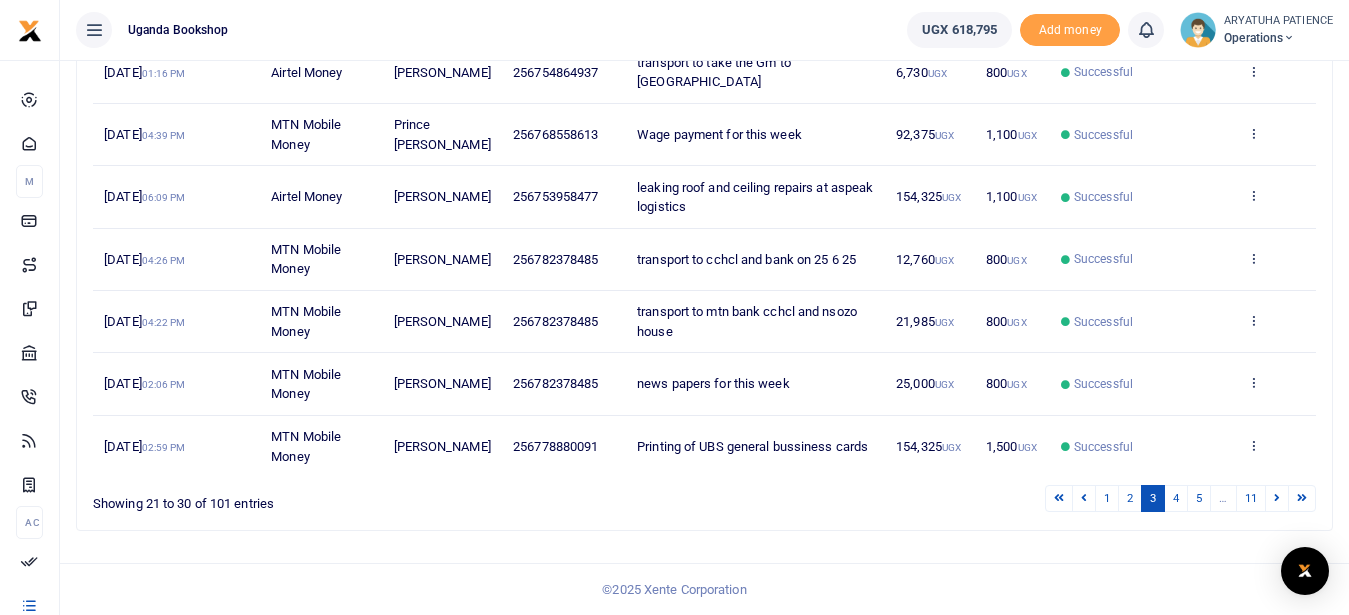 scroll, scrollTop: 520, scrollLeft: 0, axis: vertical 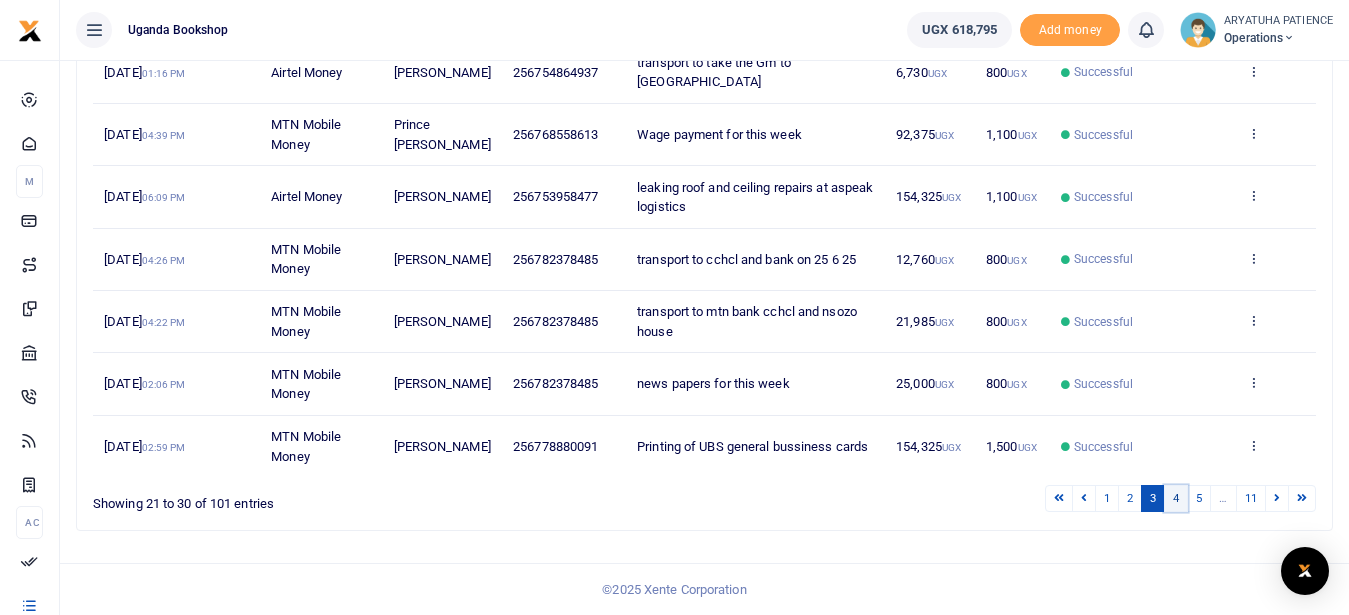 click on "4" at bounding box center (1176, 498) 